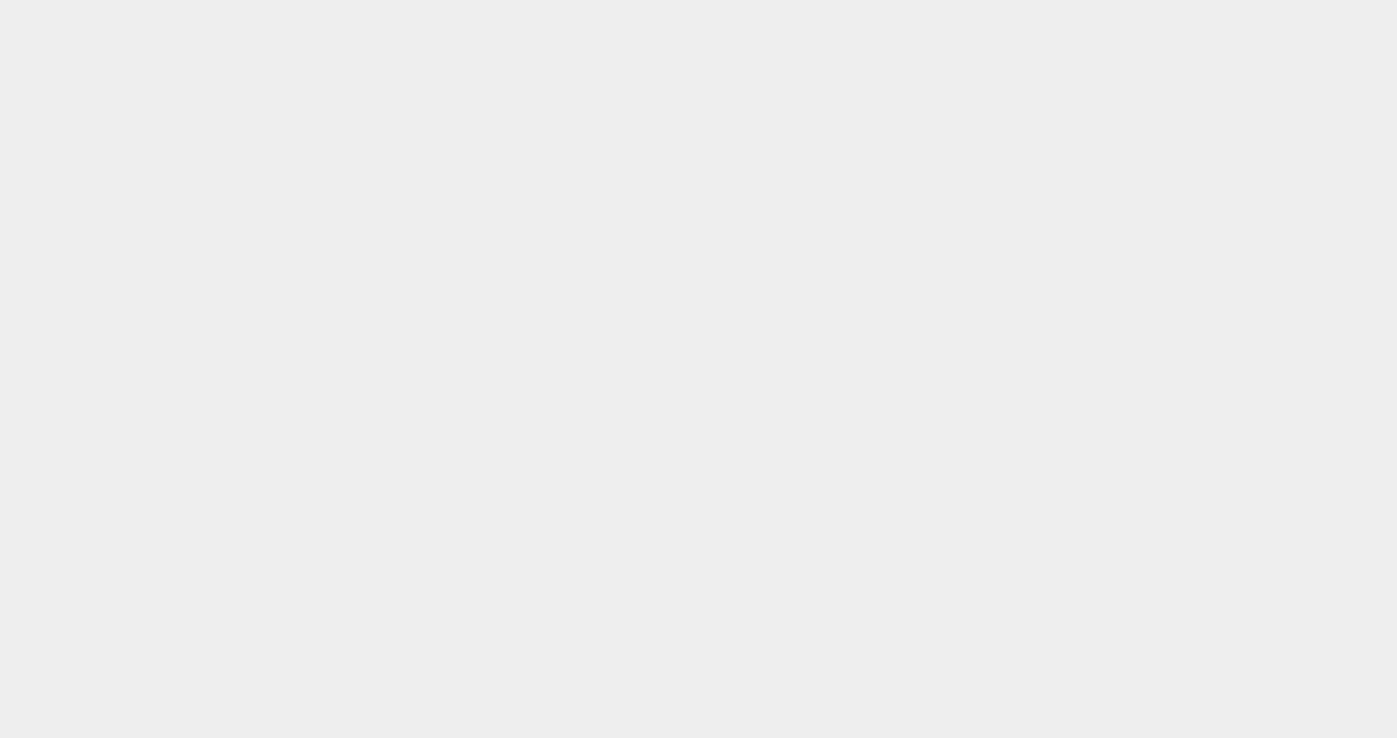 scroll, scrollTop: 0, scrollLeft: 0, axis: both 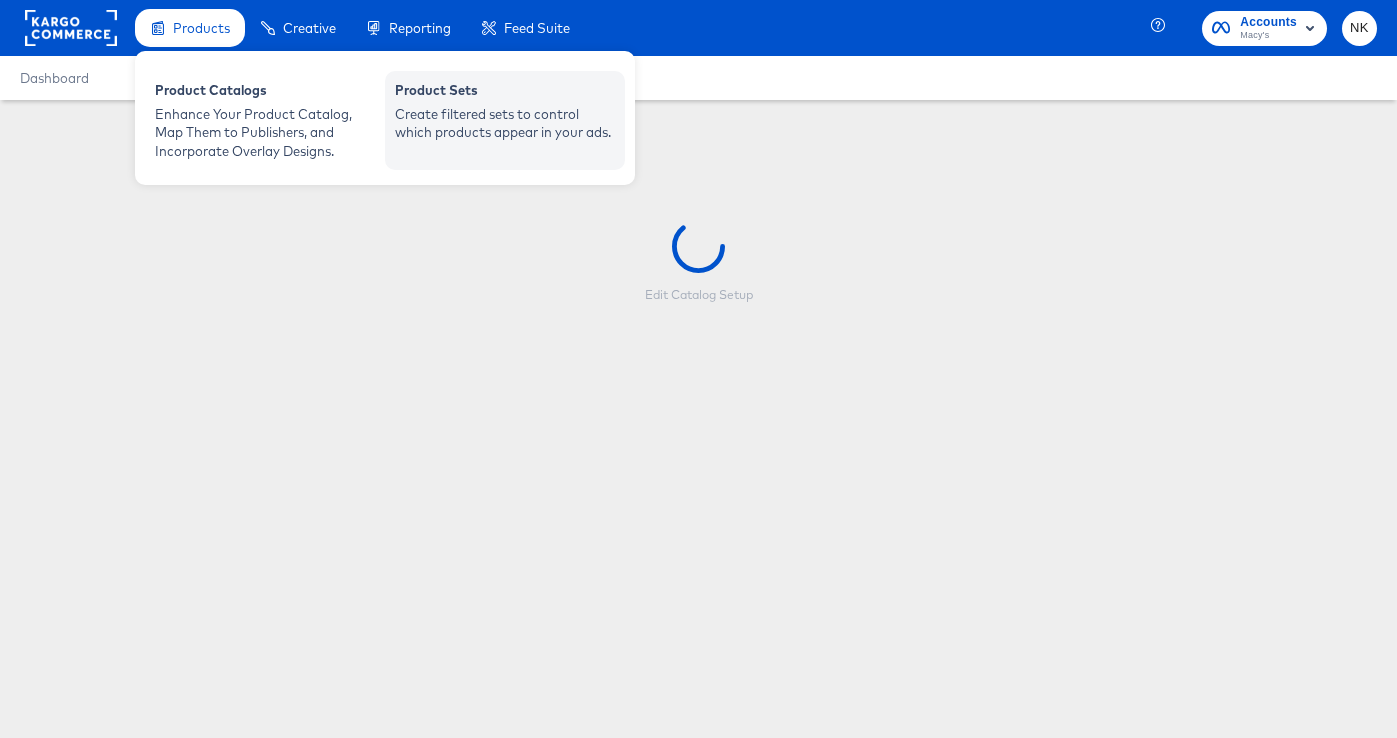 click on "Product Sets" at bounding box center [505, 93] 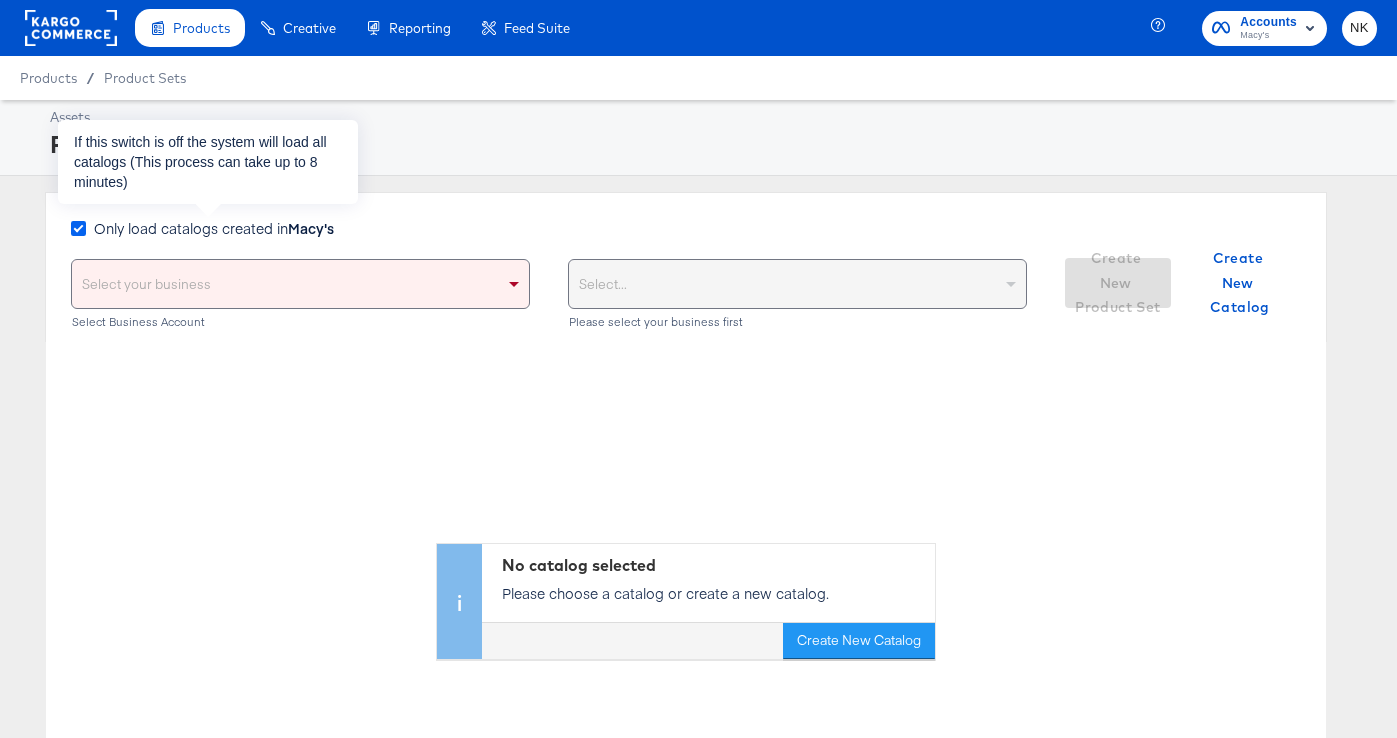click at bounding box center [78, 228] 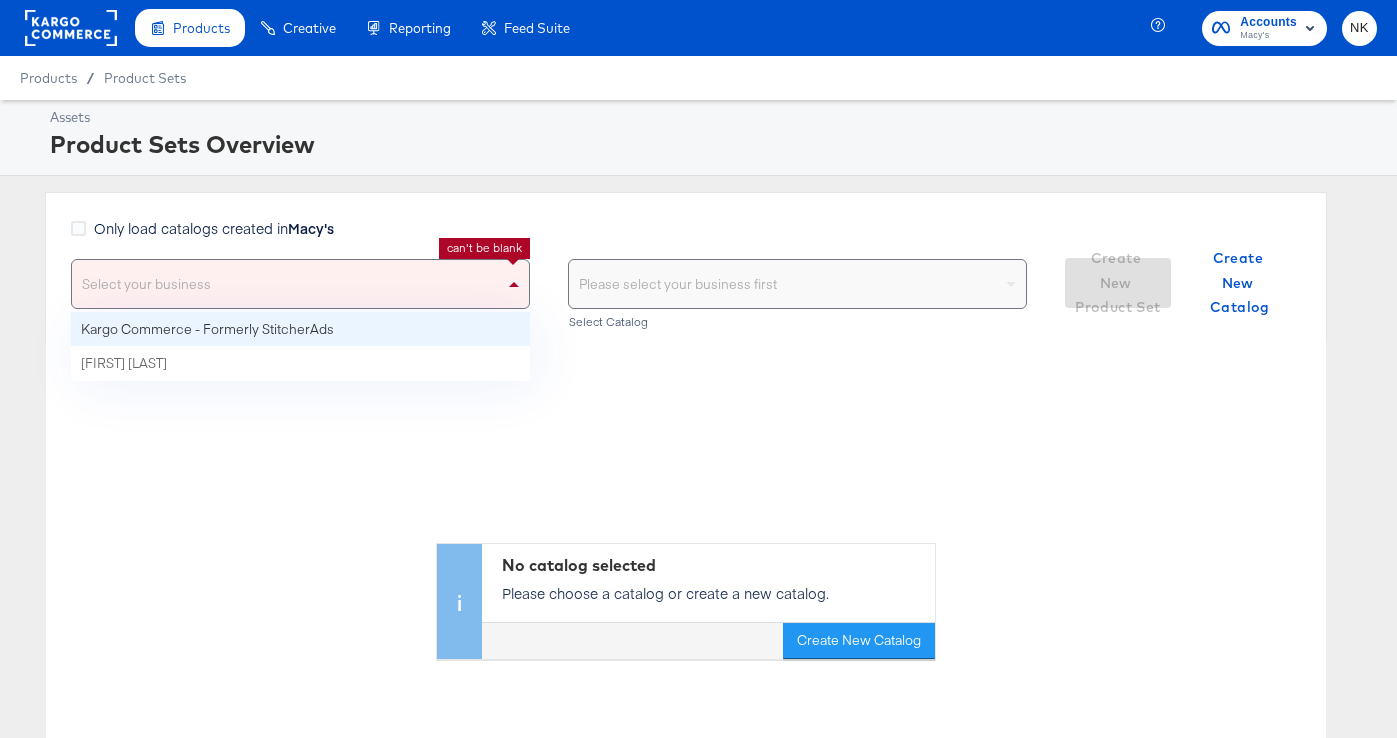 click on "Select your business" at bounding box center (300, 284) 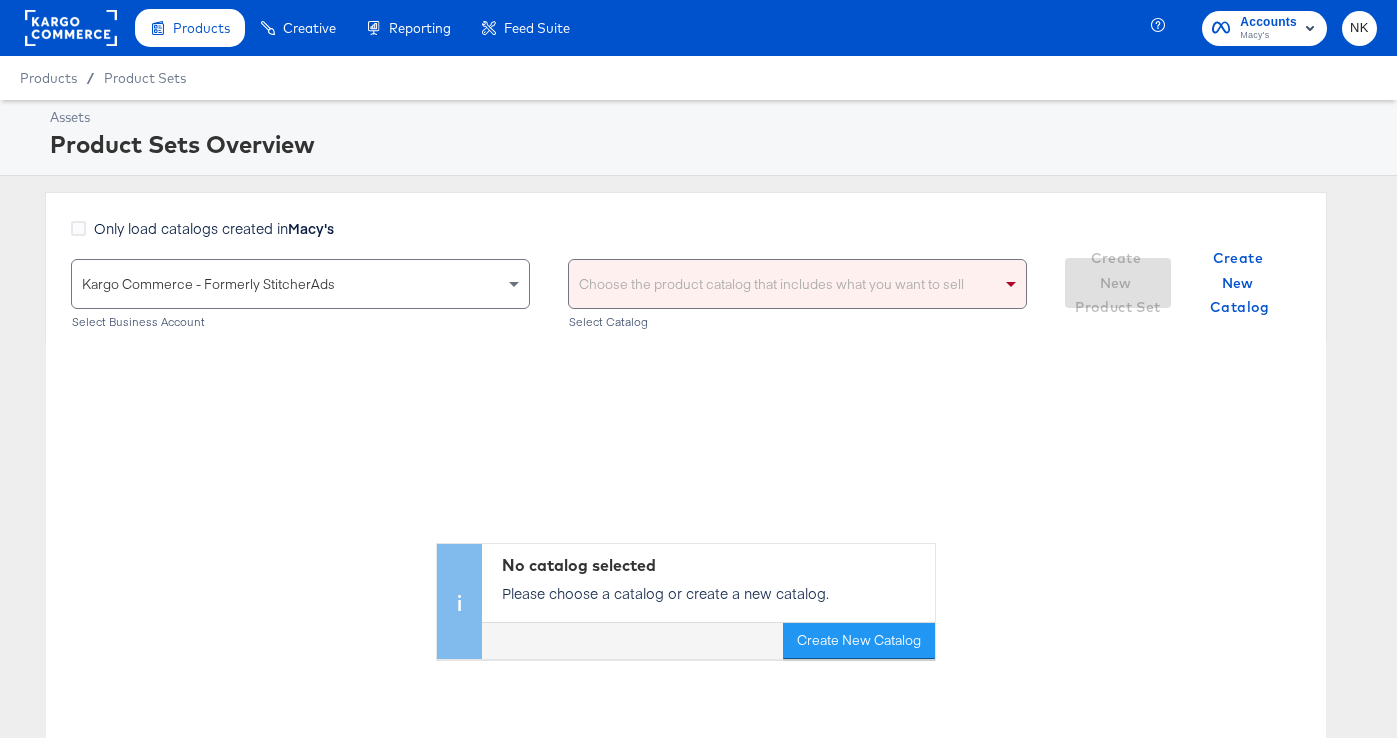 click on "Choose the product catalog that includes what you want to sell" at bounding box center [797, 284] 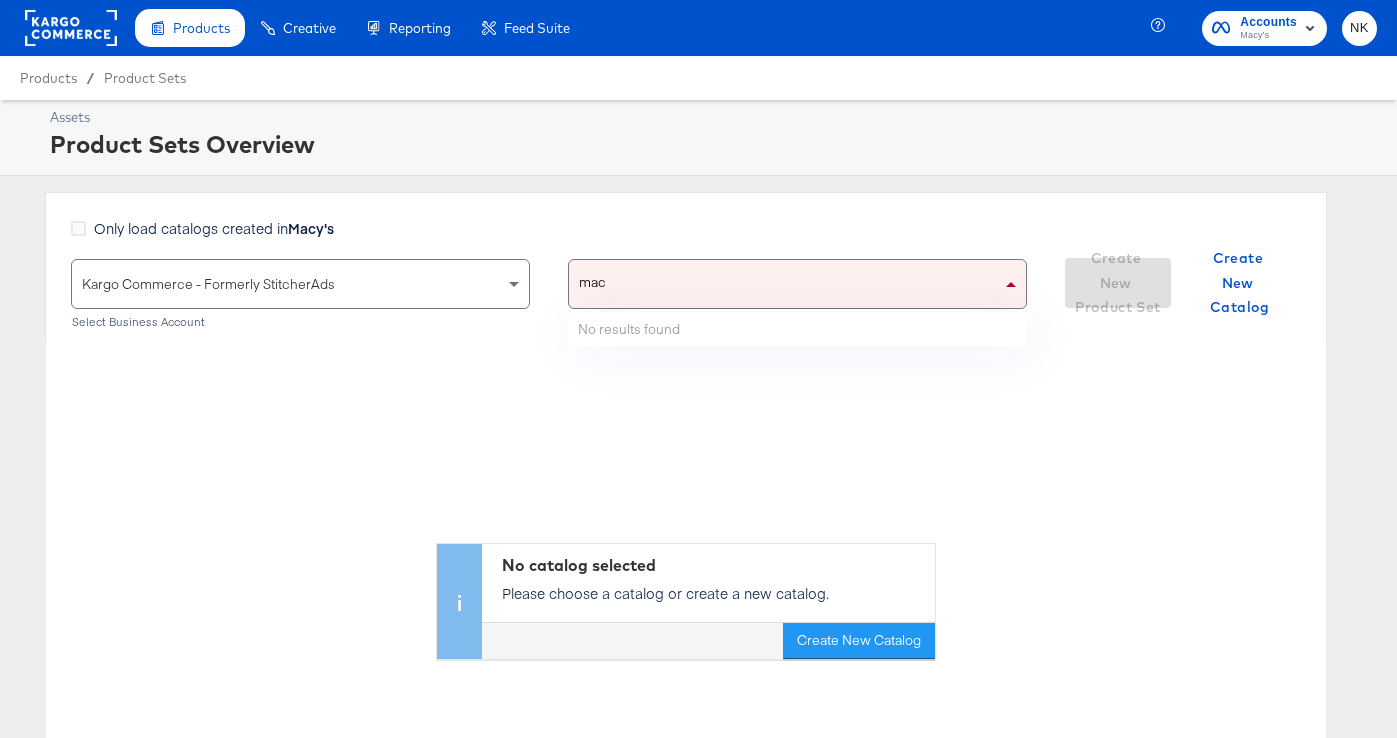 type on "macy" 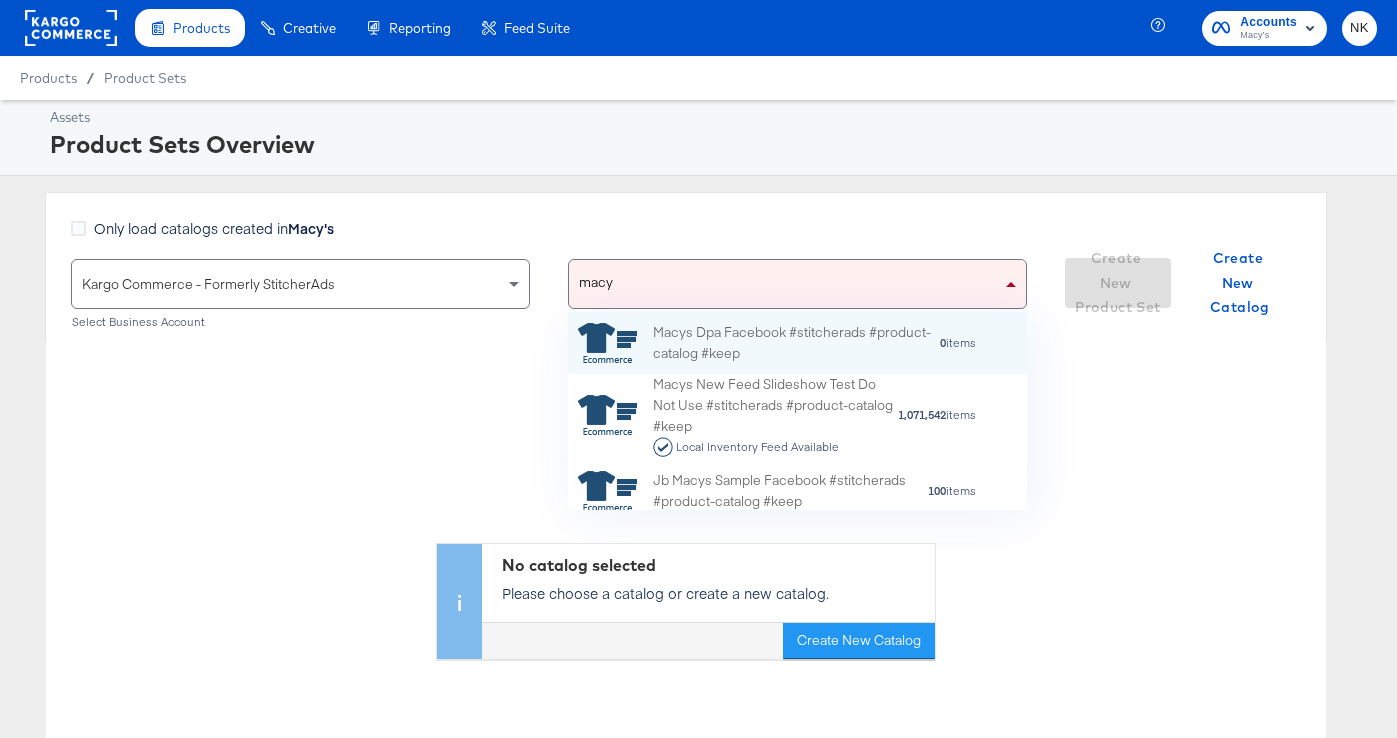 scroll, scrollTop: 1, scrollLeft: 1, axis: both 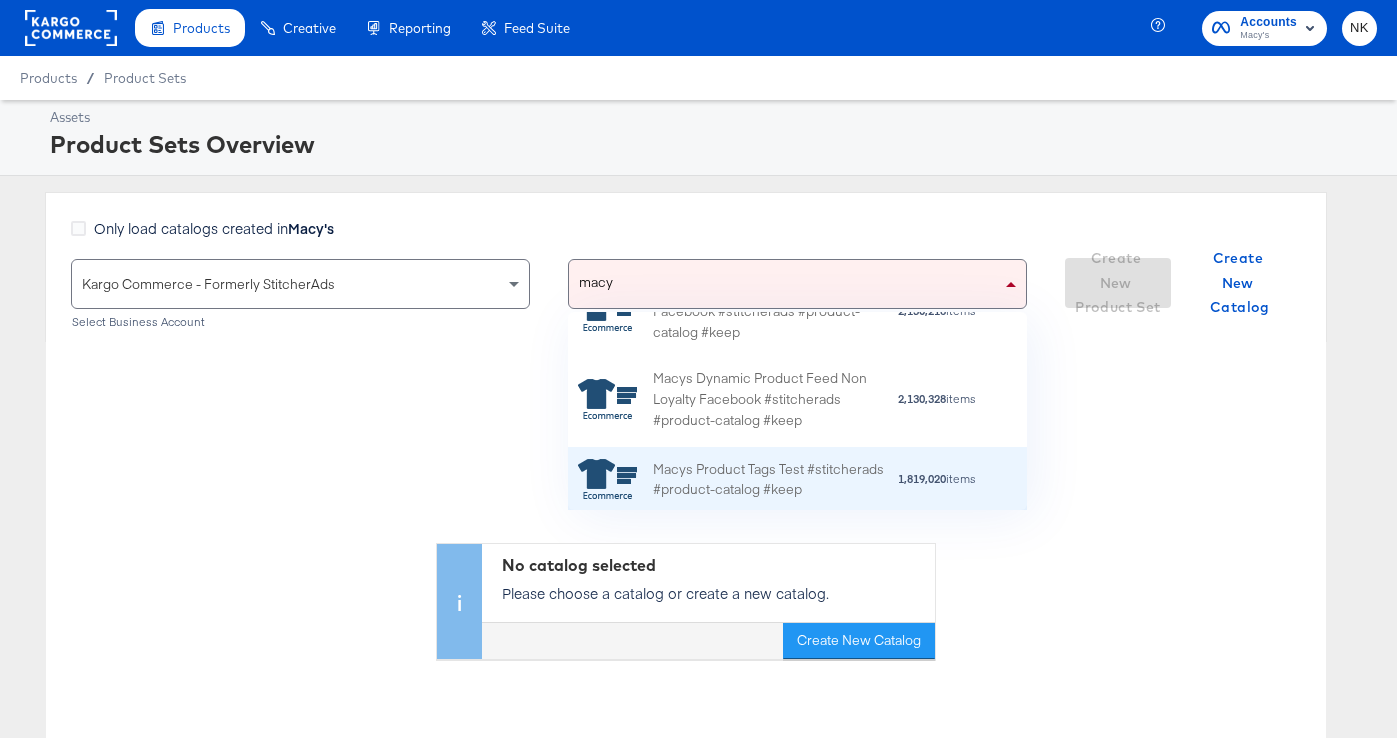 click on "Macys Product Tags Test #stitcherads #product-catalog #keep" at bounding box center (775, 480) 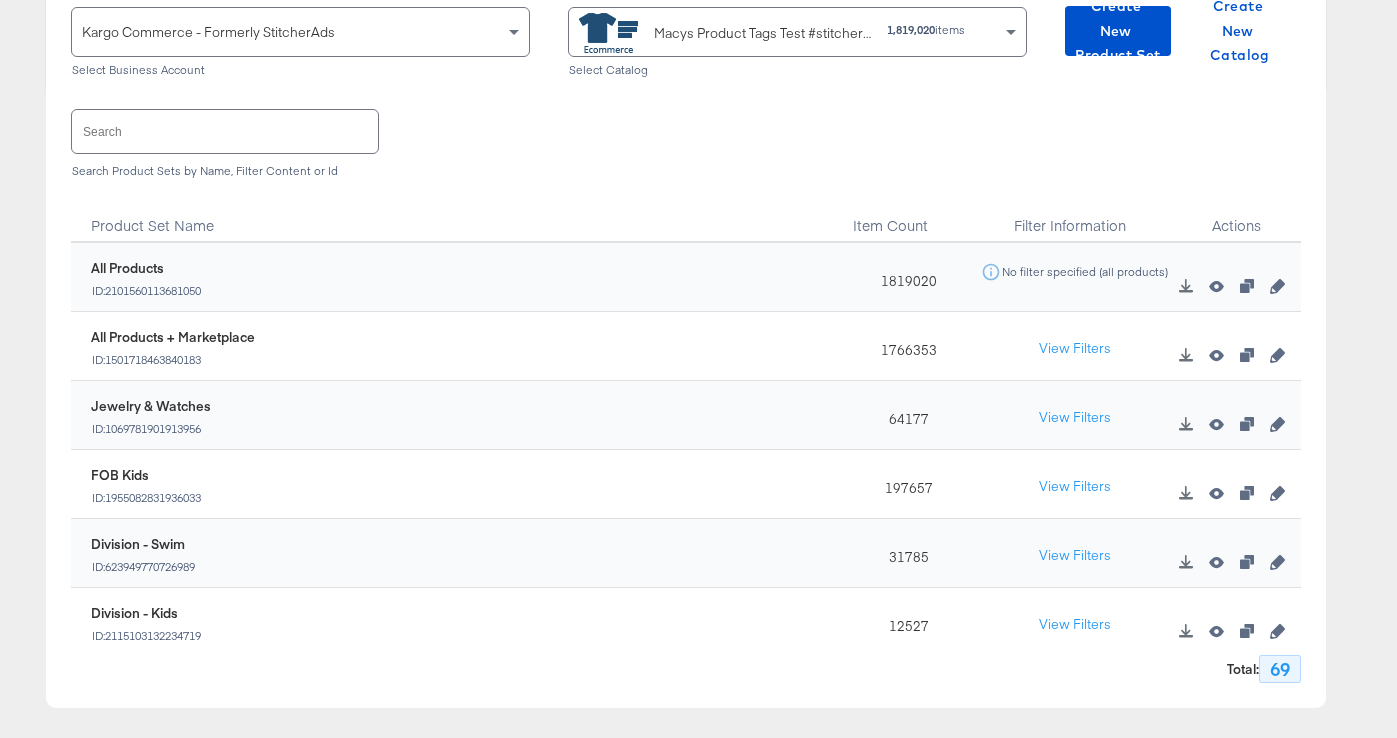scroll, scrollTop: 348, scrollLeft: 0, axis: vertical 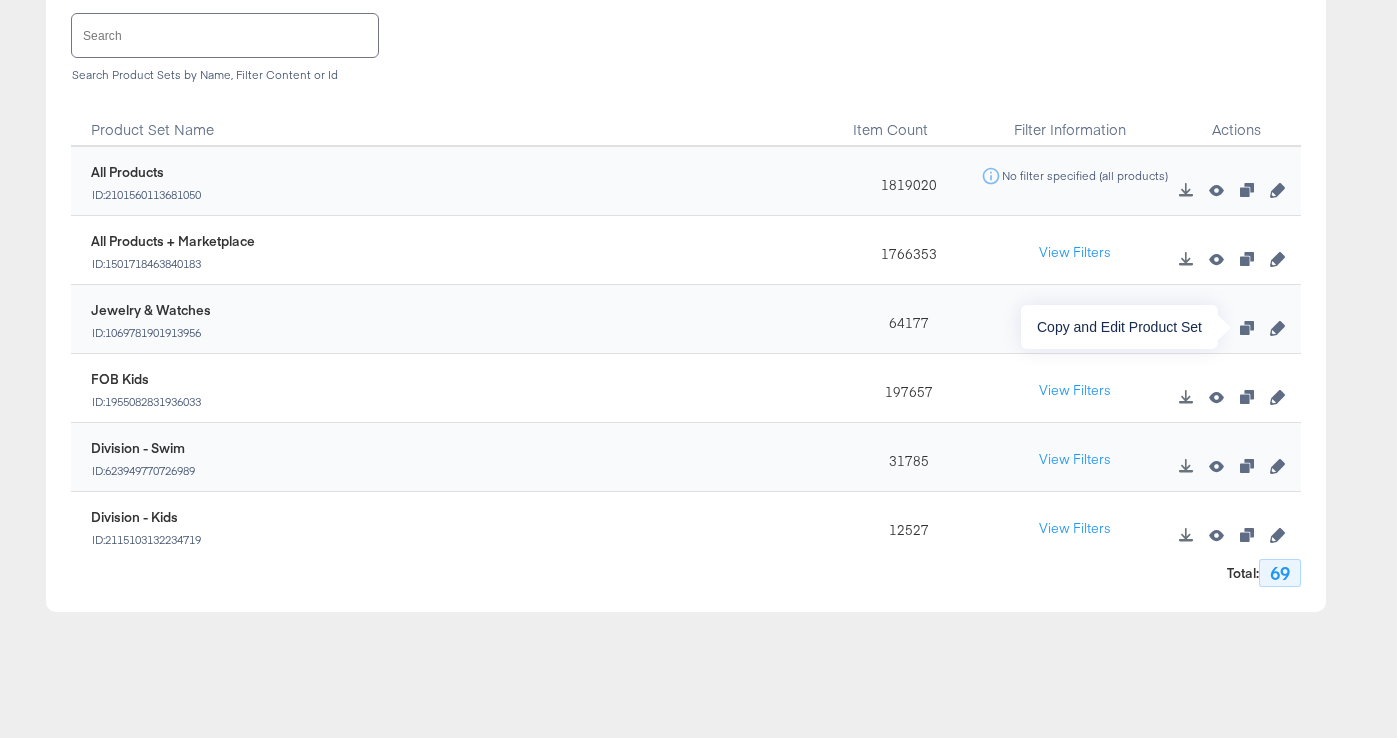 click 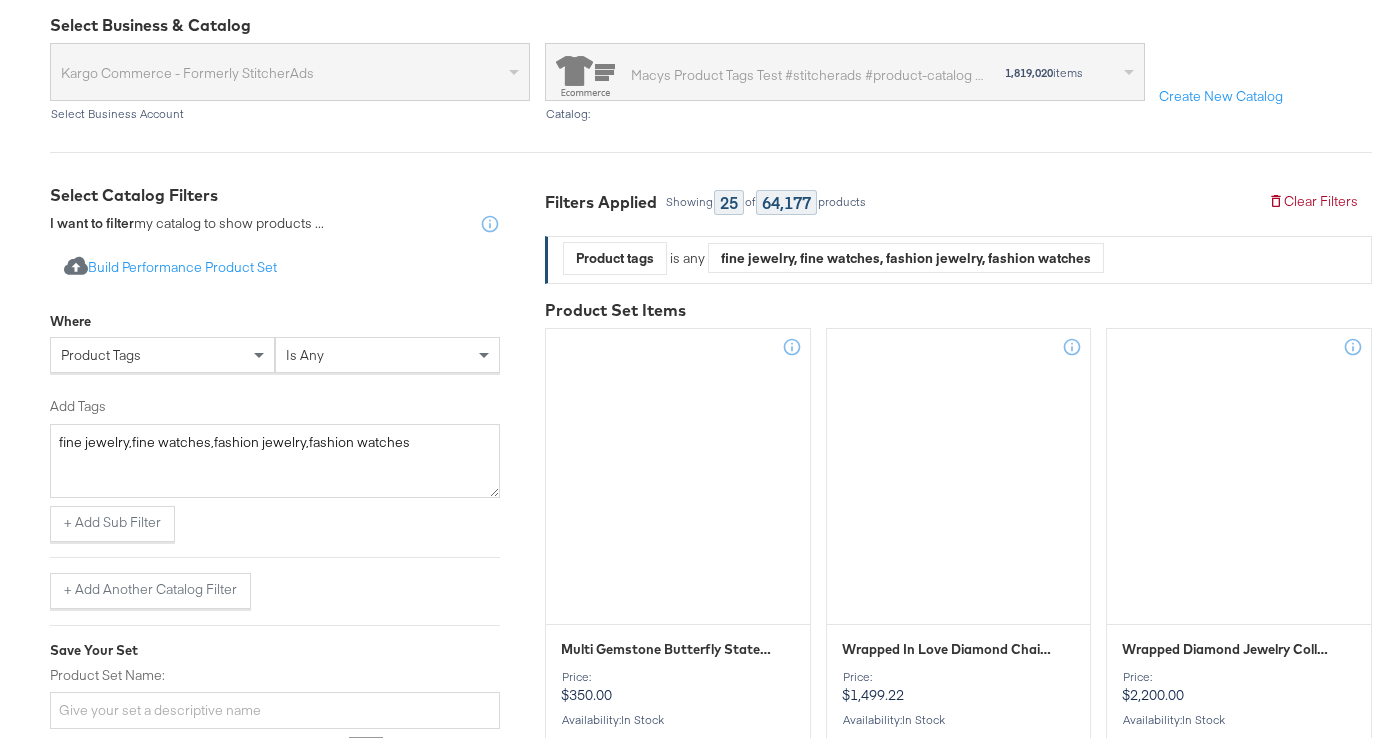 scroll, scrollTop: 371, scrollLeft: 0, axis: vertical 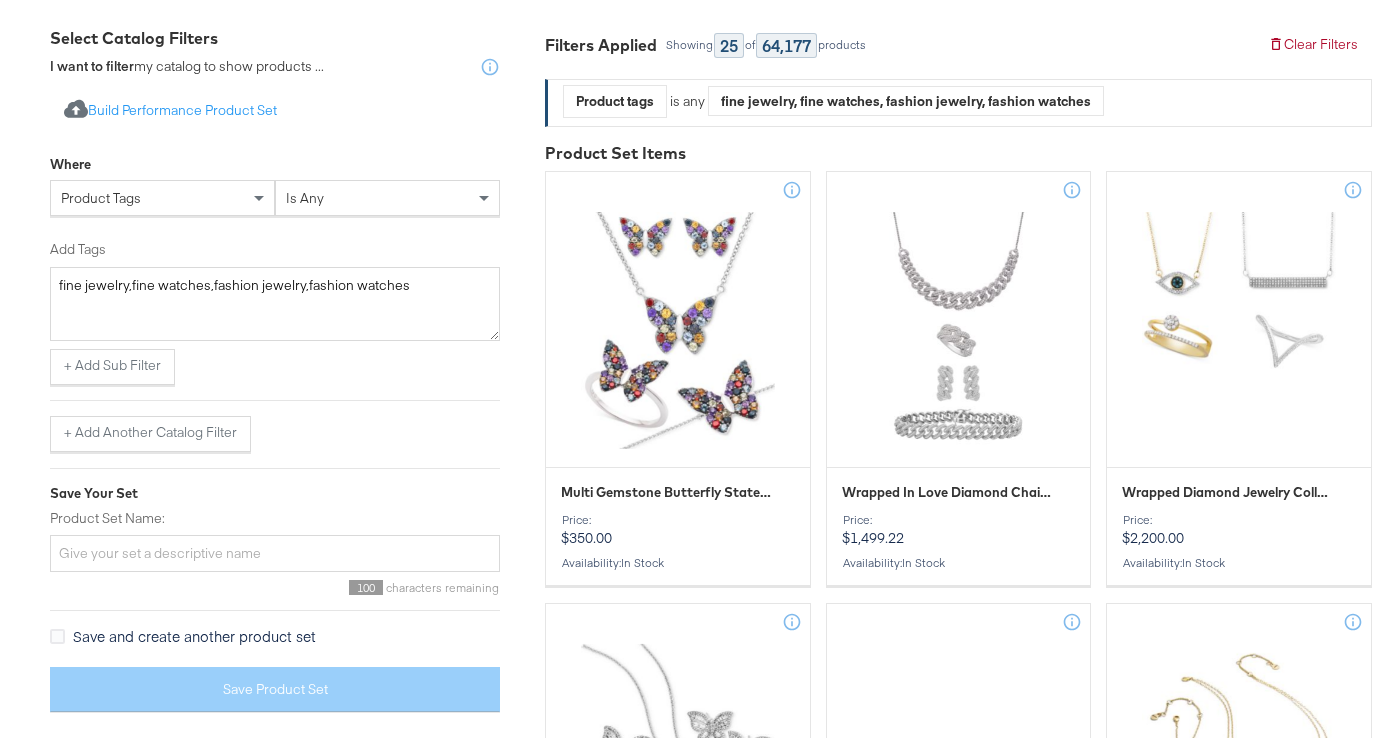 click on "product tags" at bounding box center [162, 198] 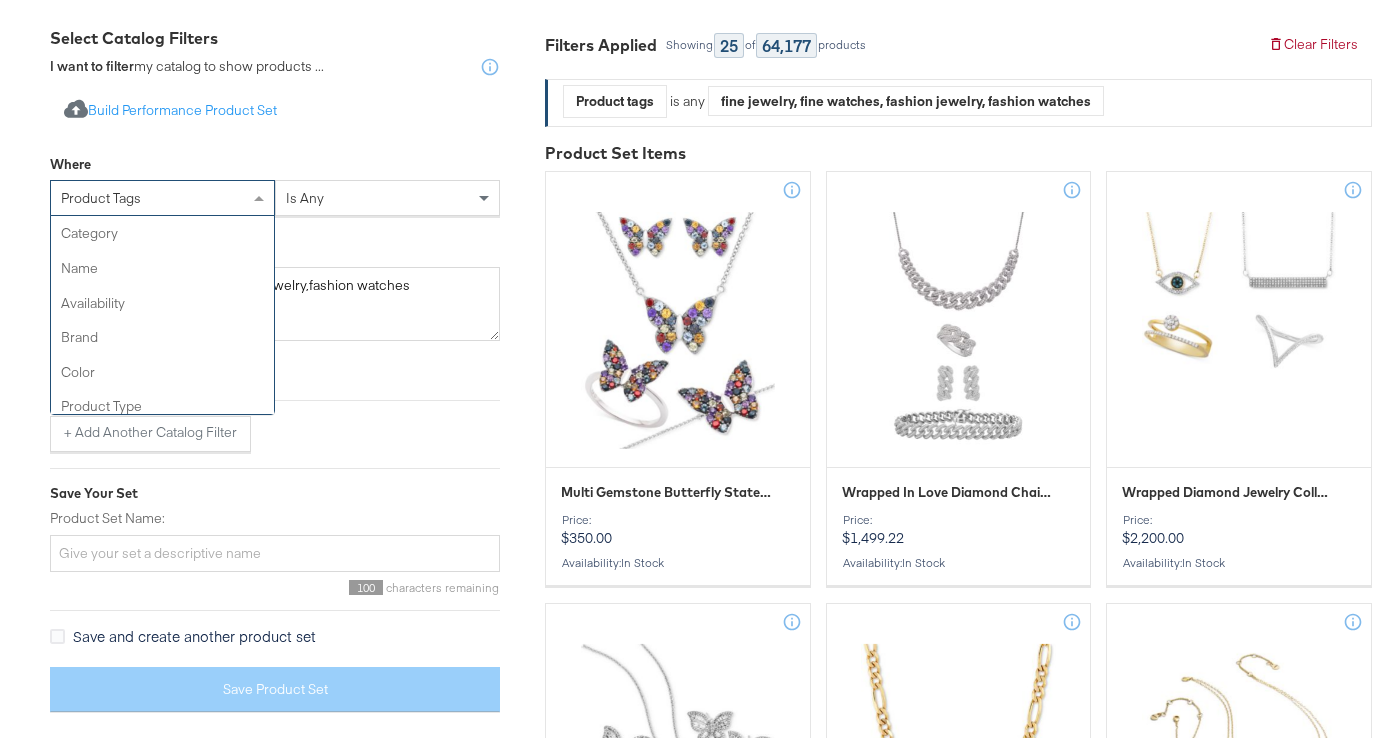 scroll, scrollTop: 207, scrollLeft: 0, axis: vertical 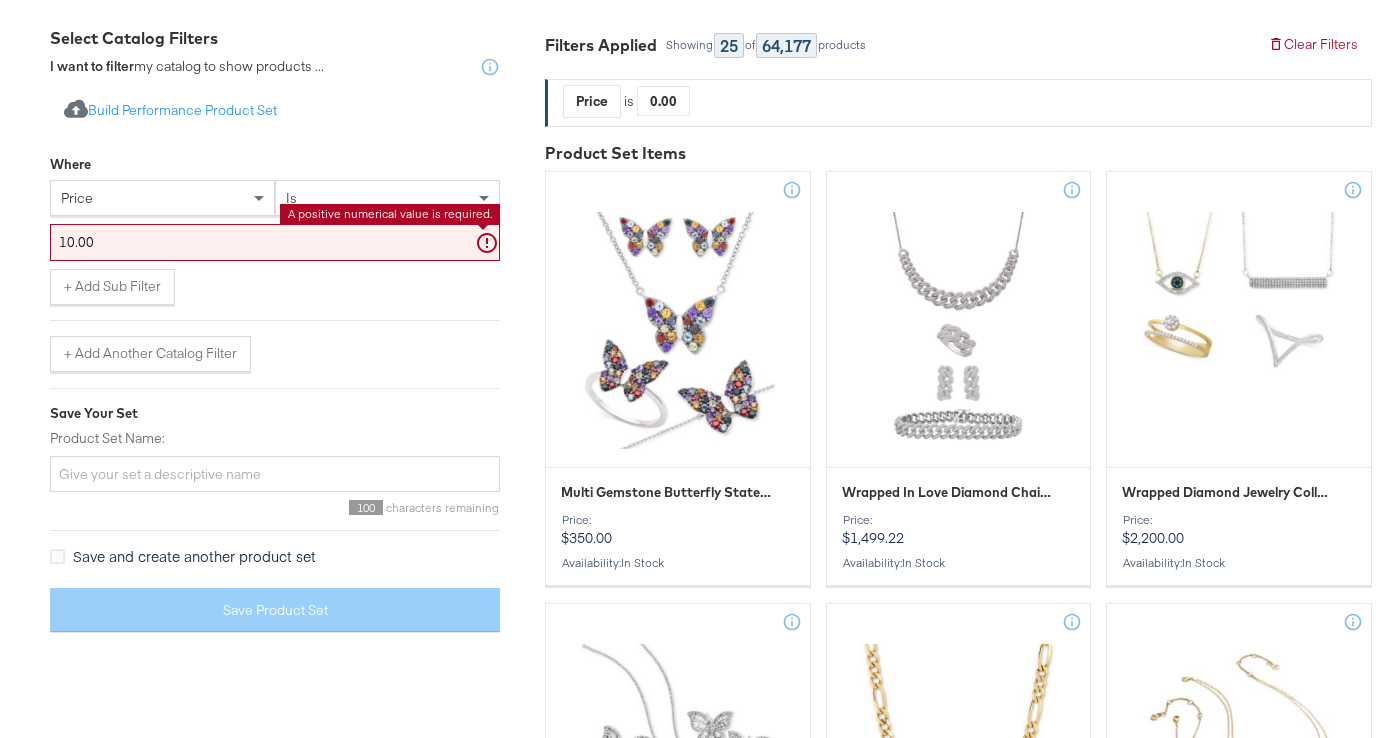 click on "+ Add Another Catalog Filter" at bounding box center [275, 346] 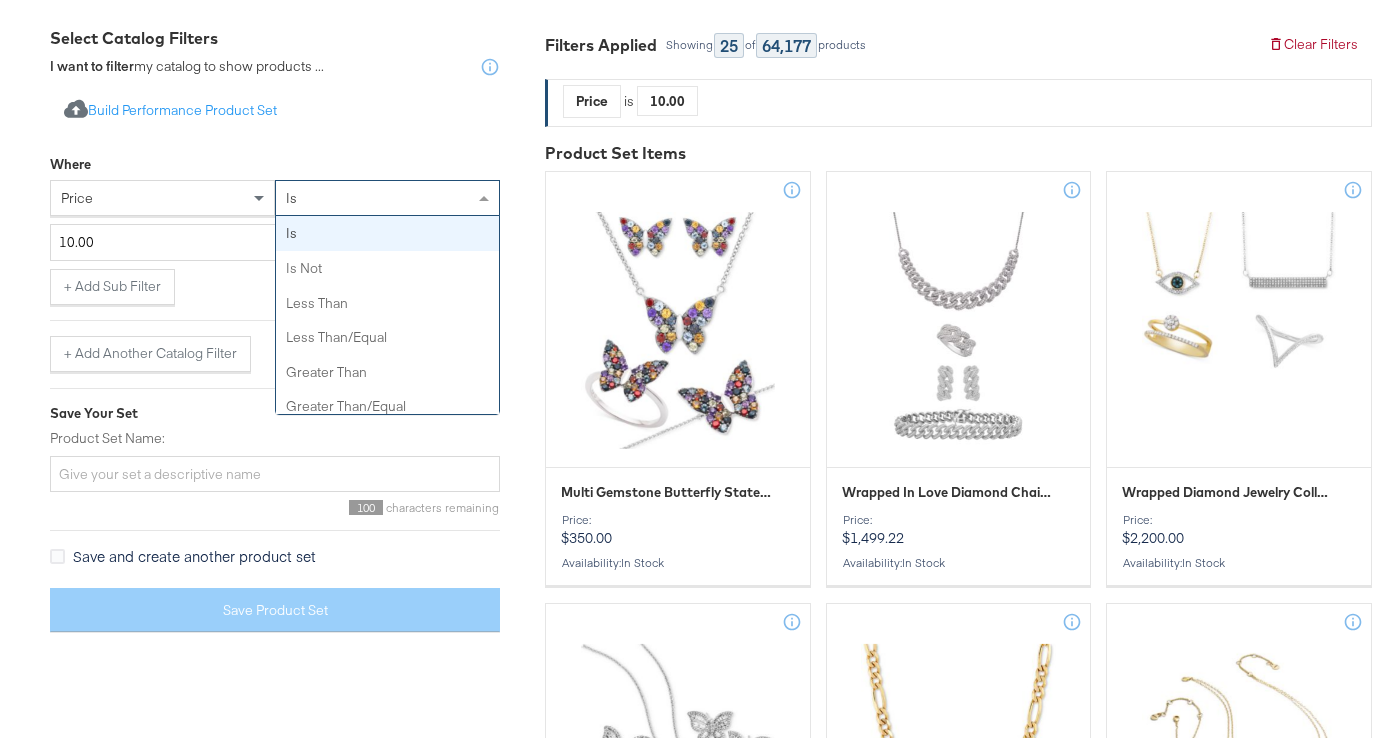 click on "is" at bounding box center [387, 198] 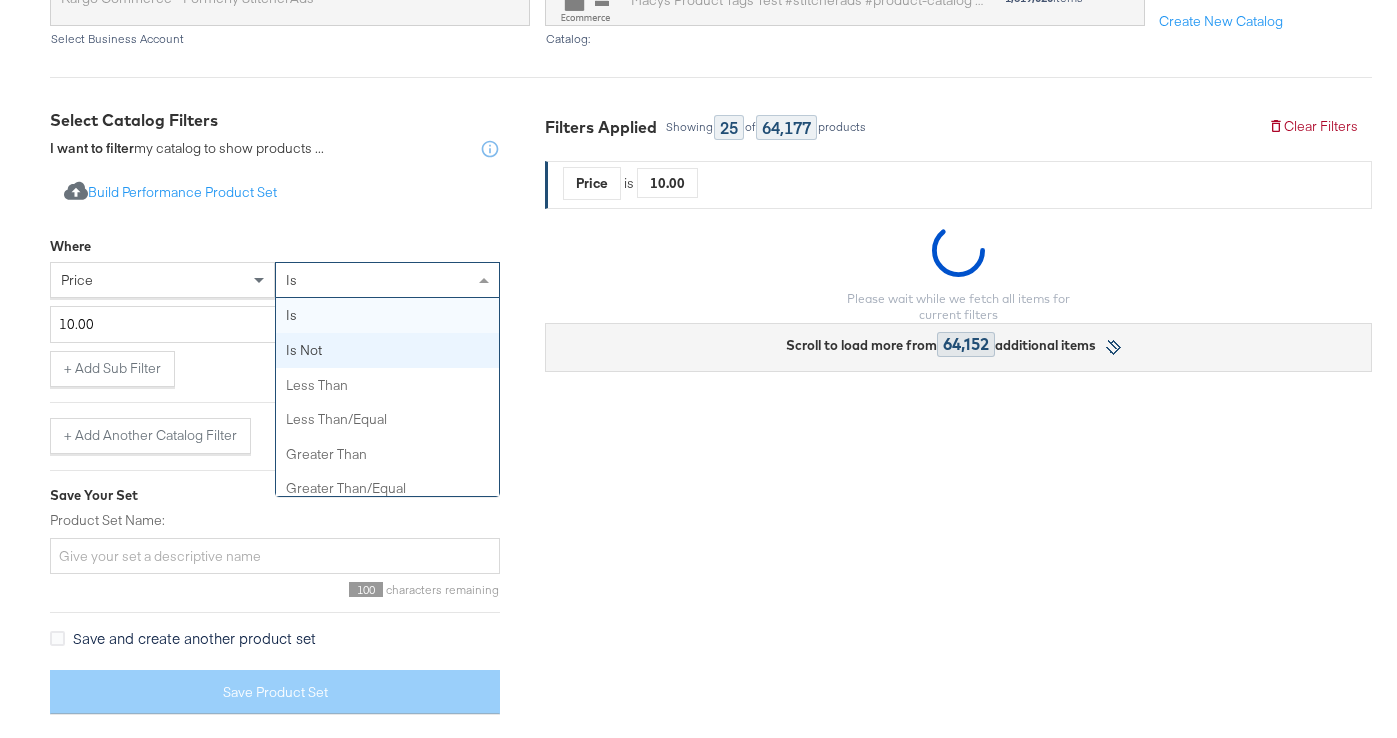 scroll, scrollTop: 371, scrollLeft: 0, axis: vertical 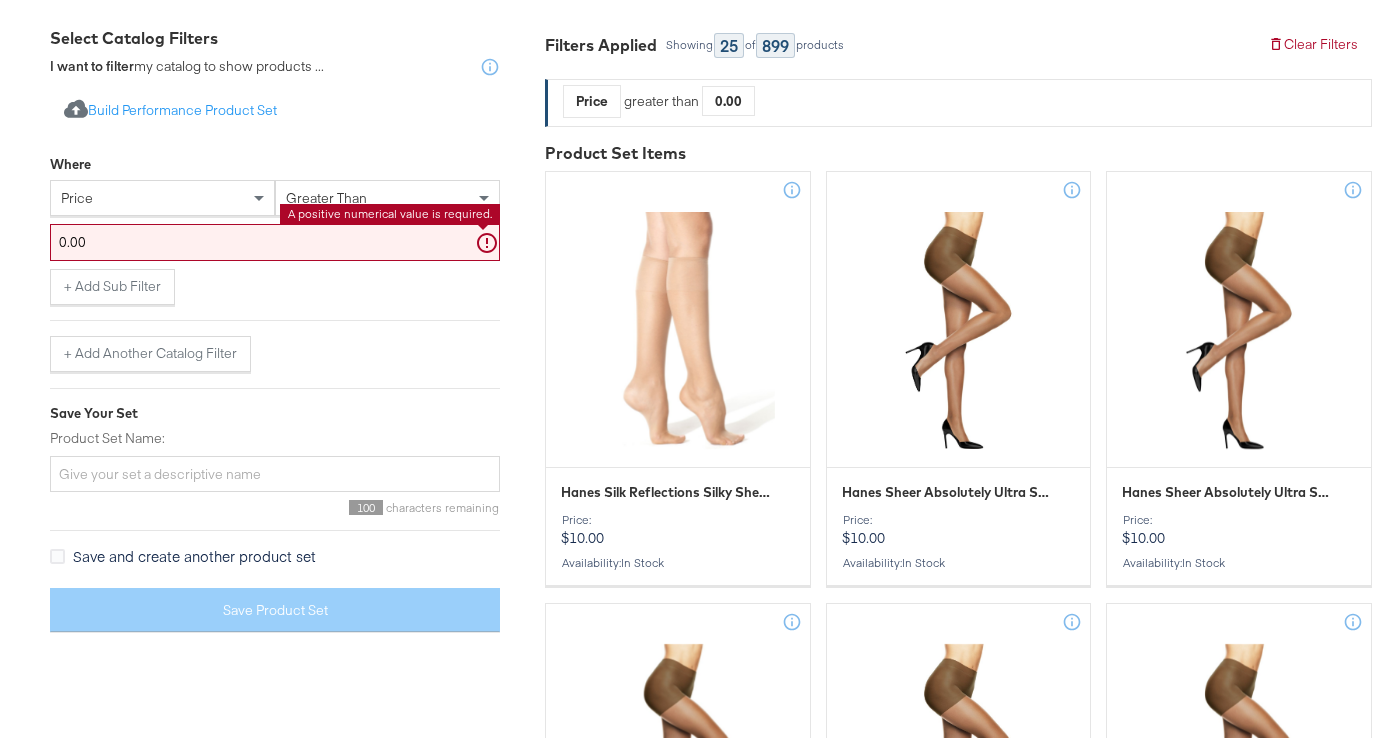 click on "0.00" at bounding box center [275, 242] 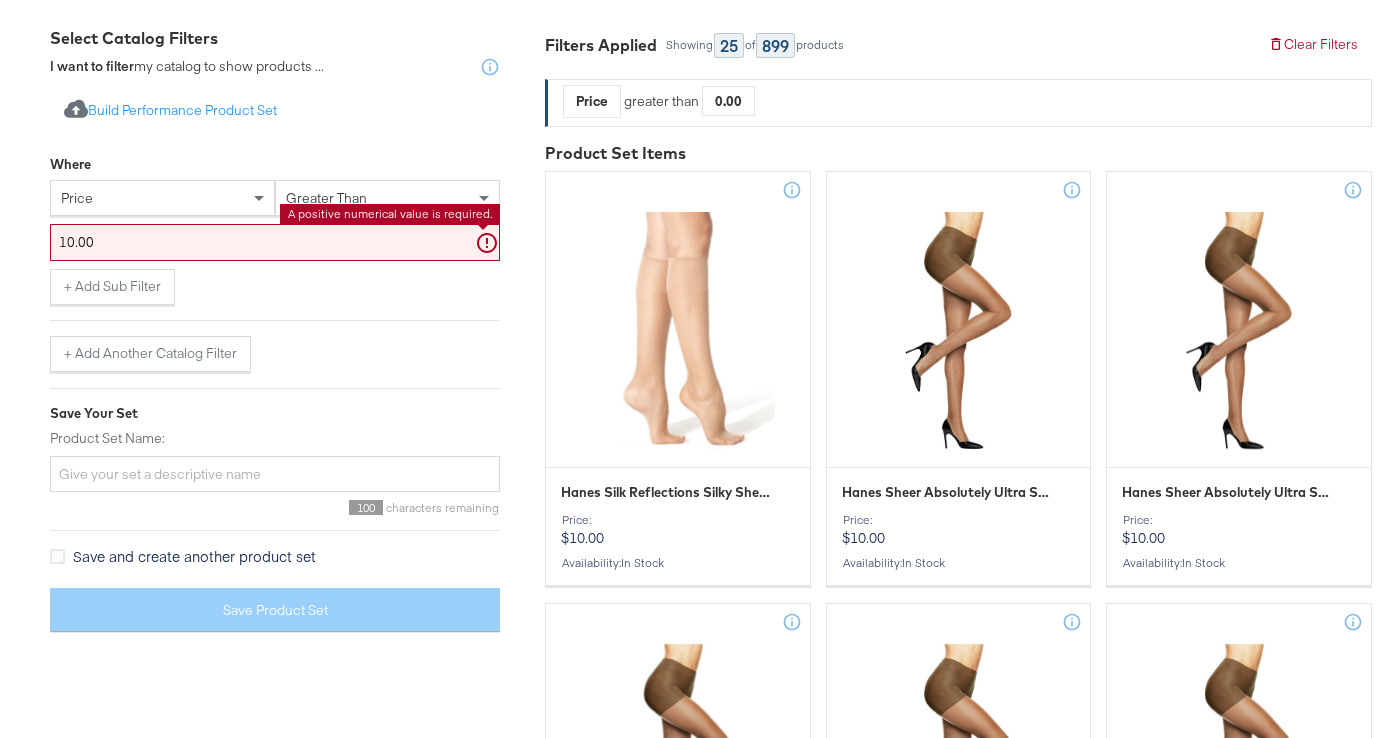 type on "10.00" 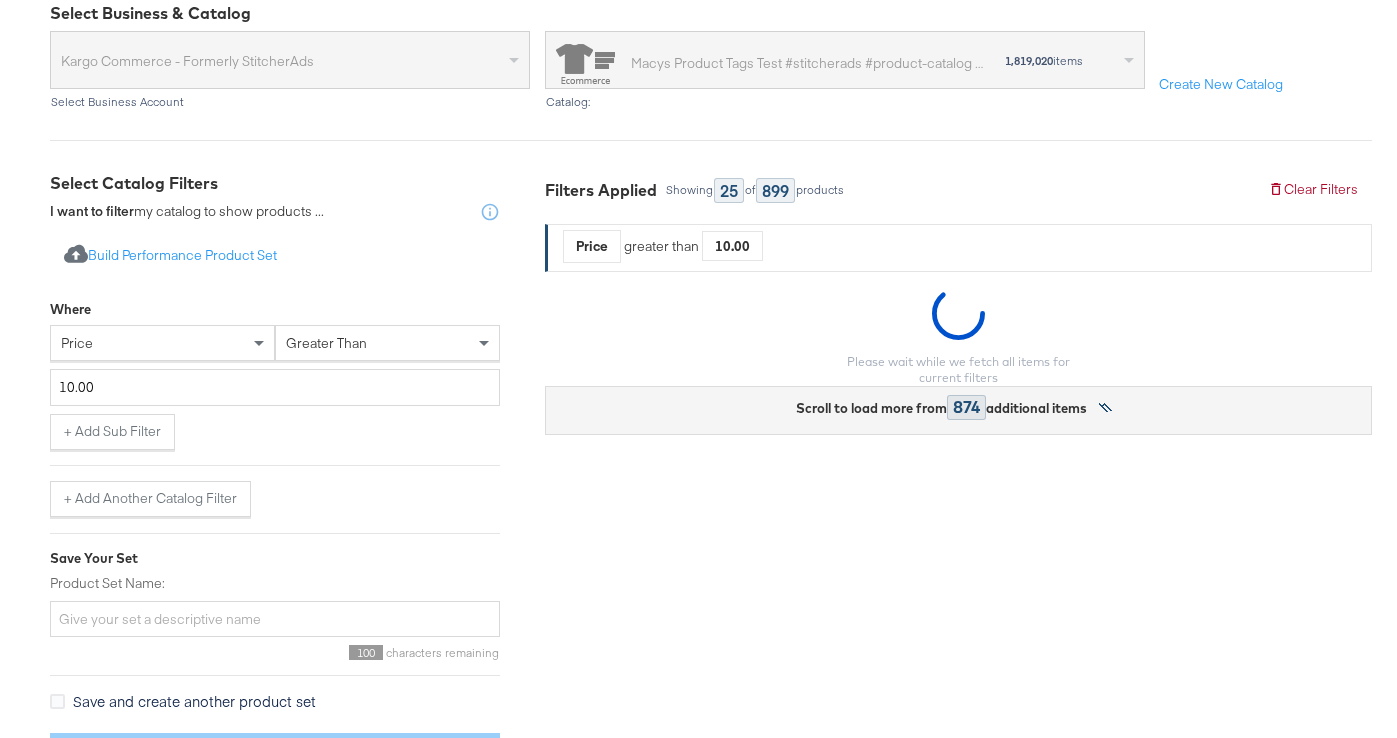 scroll, scrollTop: 289, scrollLeft: 0, axis: vertical 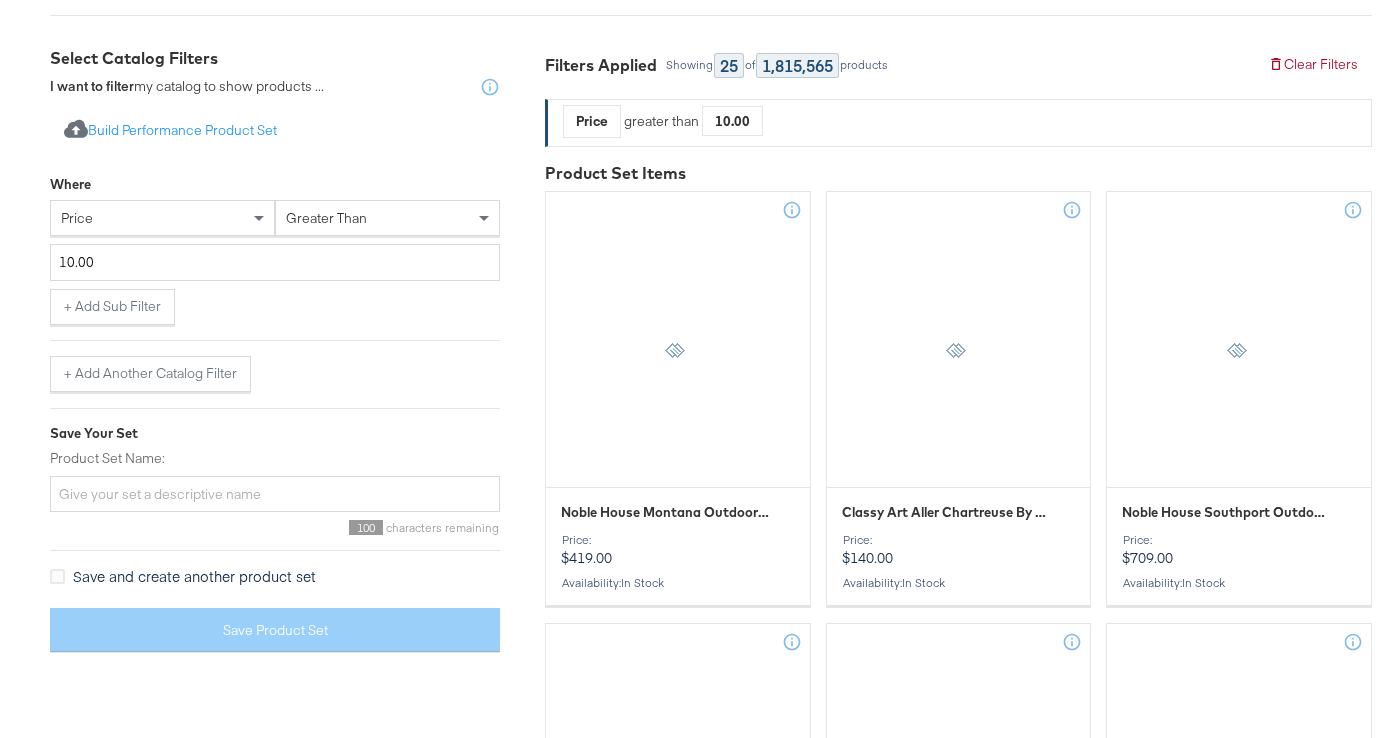 click on "Import product data from Google Analytics to generate product set  Build Performance Product Set Where price greater than 10.00 + Add Sub Filter + Add Another Catalog Filter Save Your Set Product Set Name: 100   characters remaining Save and create another product set Save Product Set" at bounding box center [275, 375] 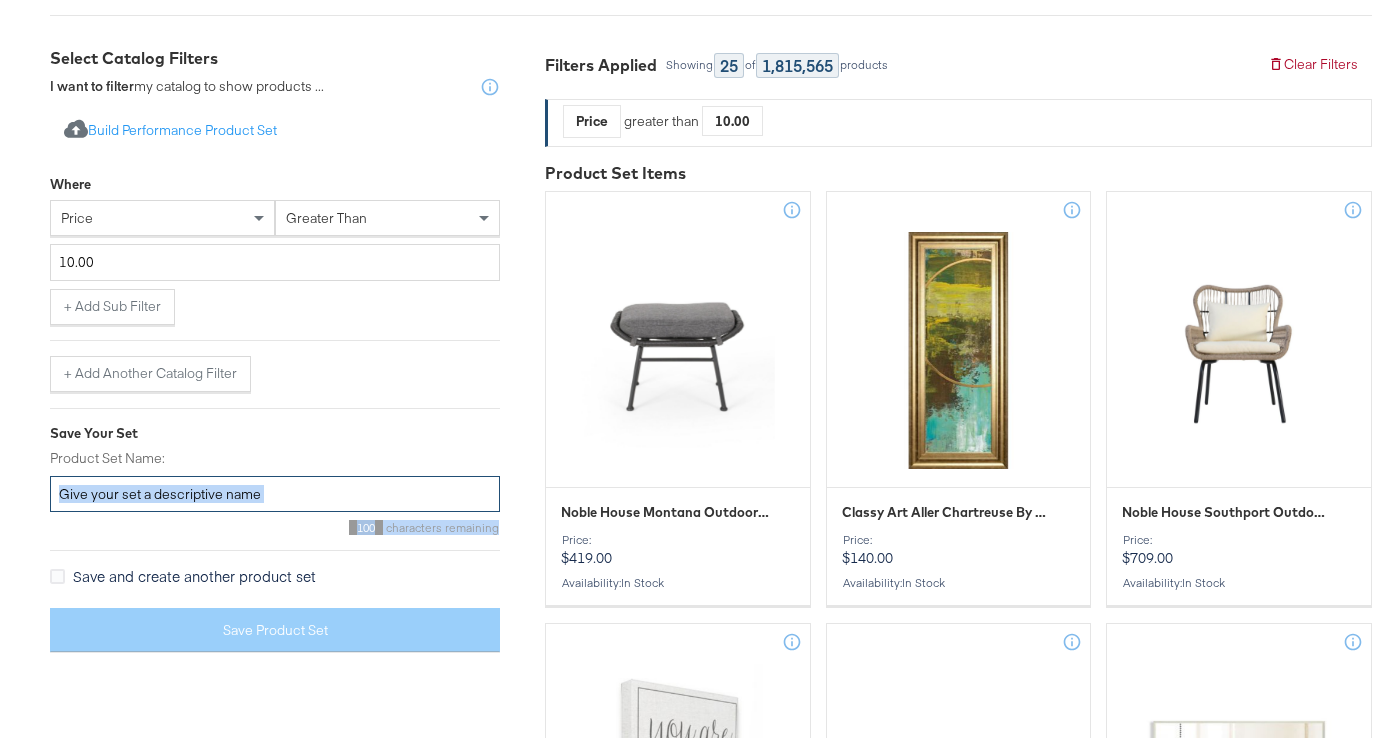 click on "Product Set Name:" at bounding box center (275, 494) 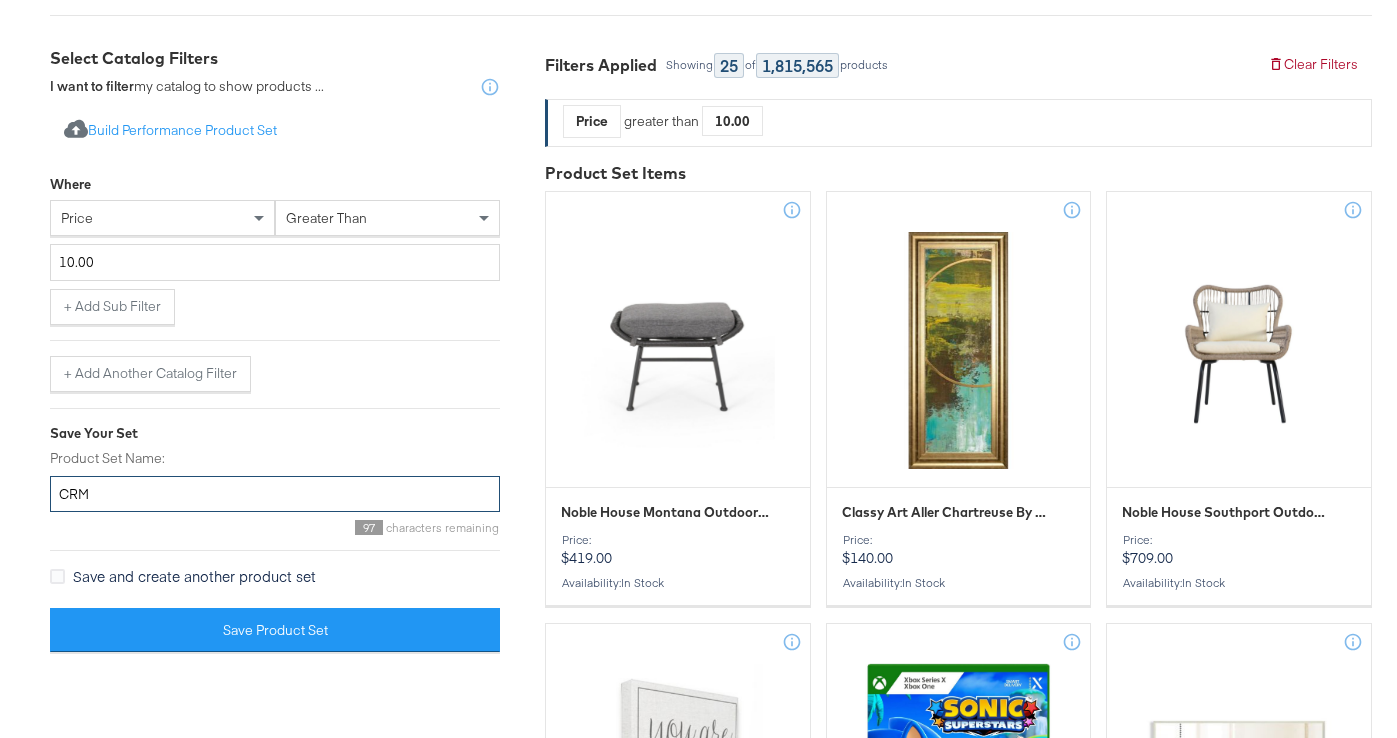 paste on "Loyalty Test" 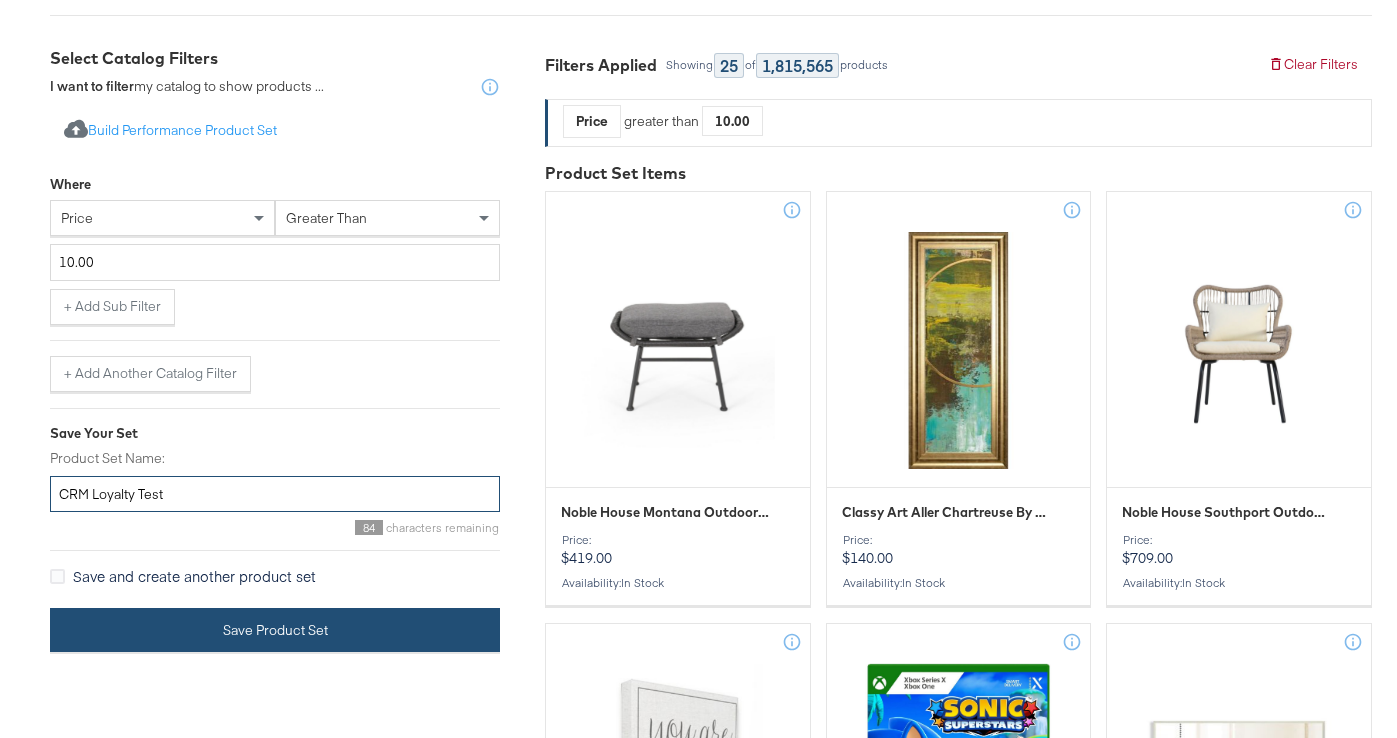 type on "CRM Loyalty Test" 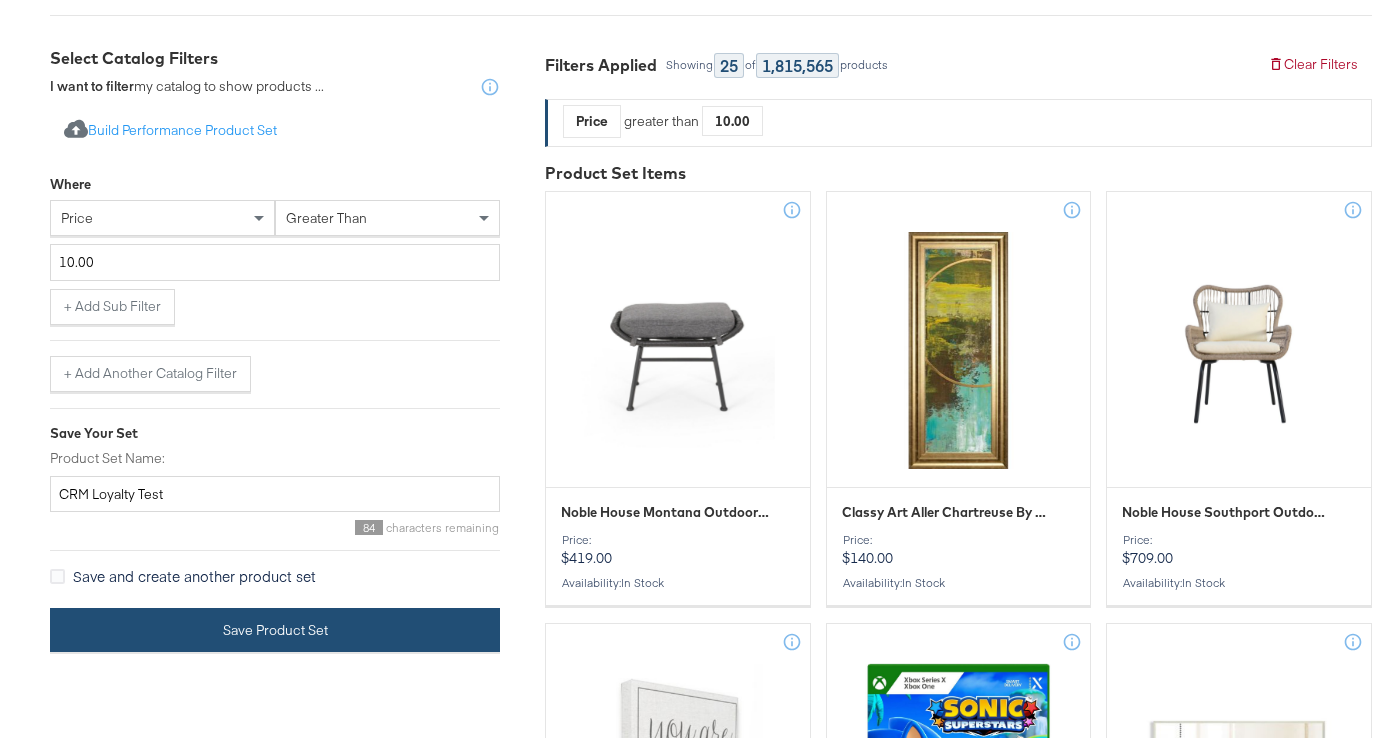 click on "Save Product Set" at bounding box center [275, 630] 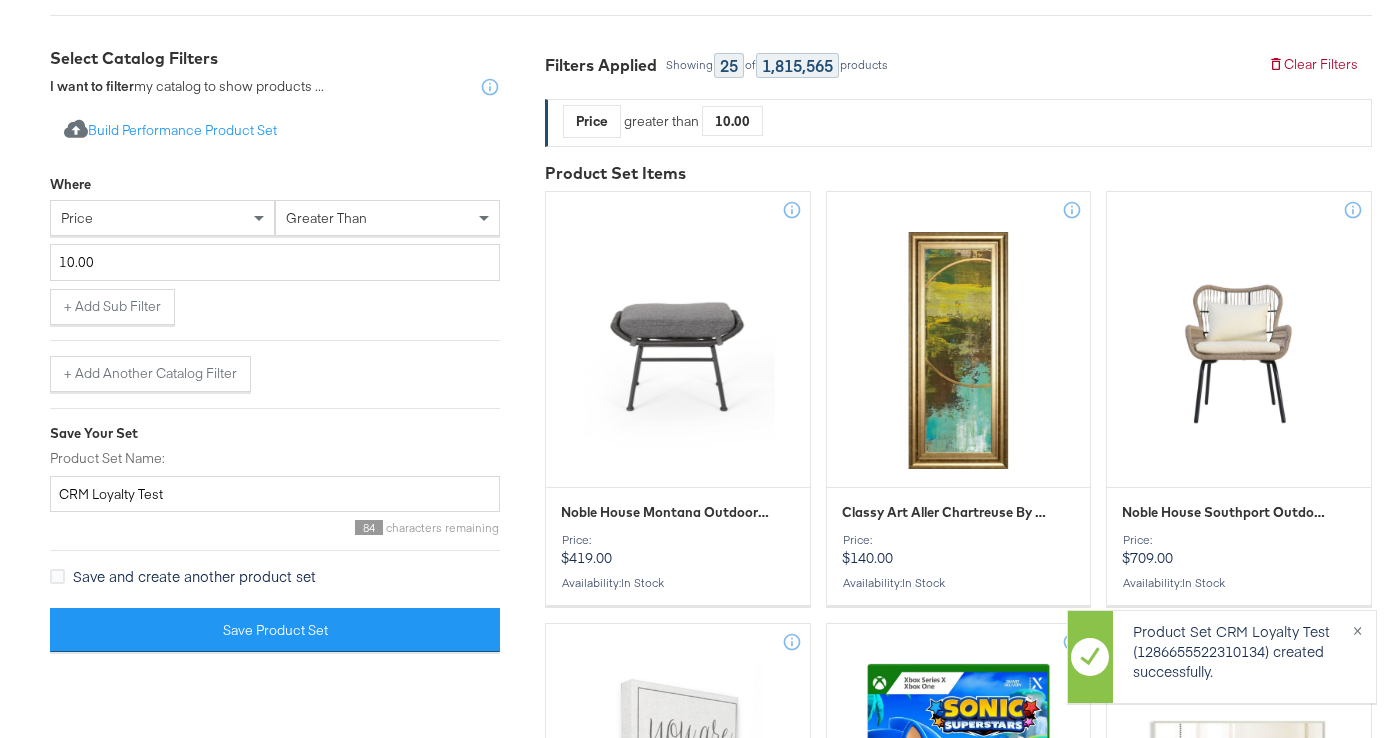 scroll, scrollTop: 0, scrollLeft: 0, axis: both 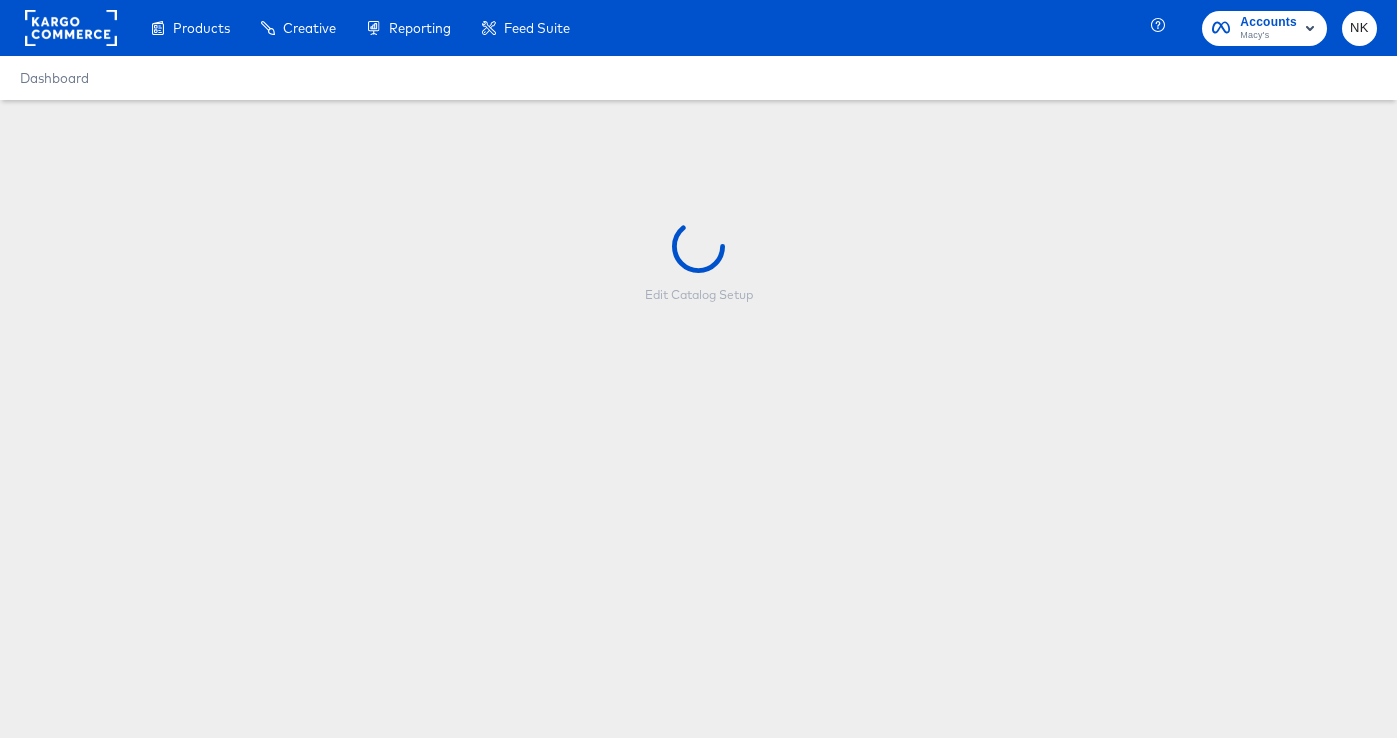click 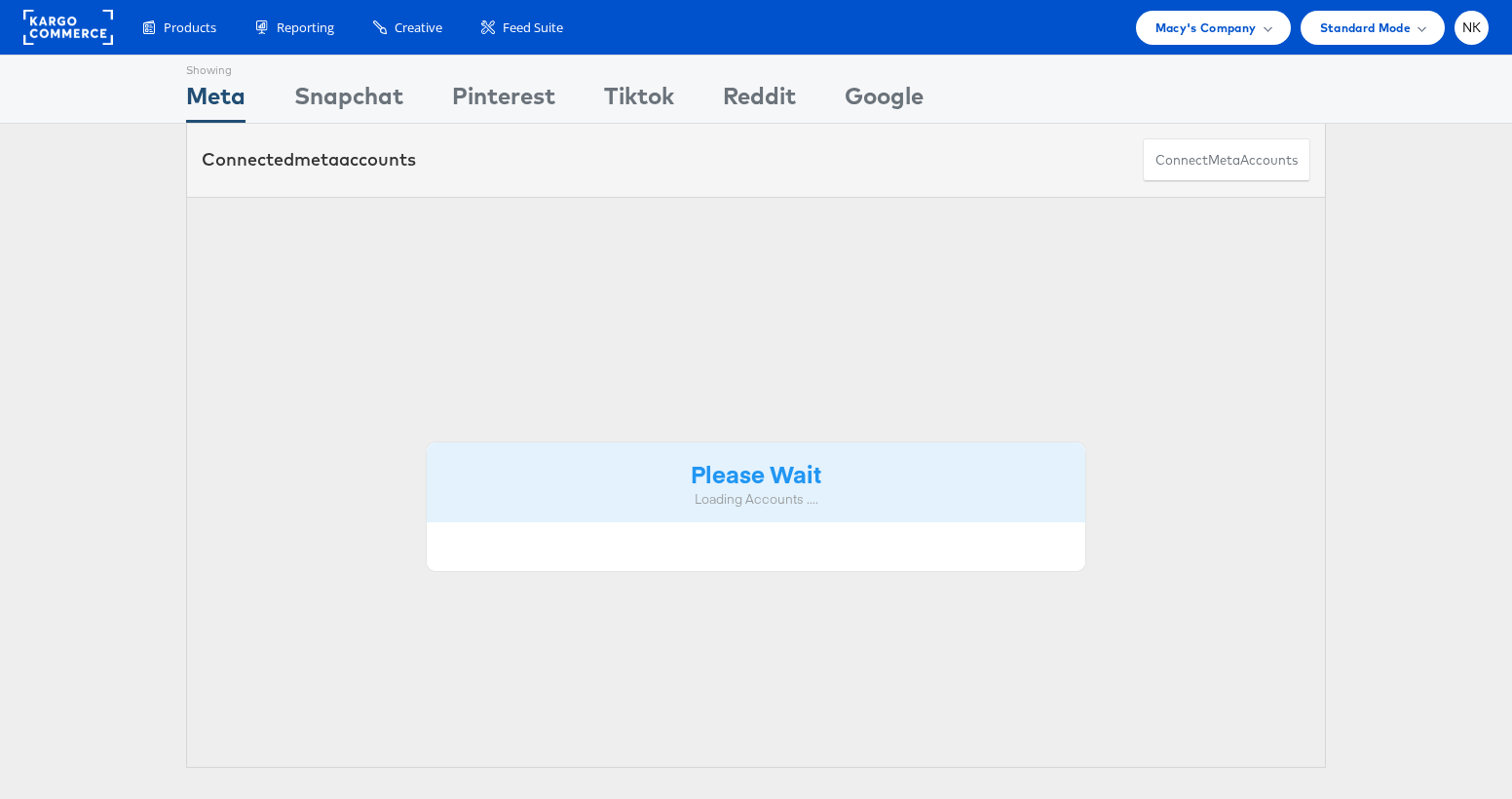 scroll, scrollTop: 0, scrollLeft: 0, axis: both 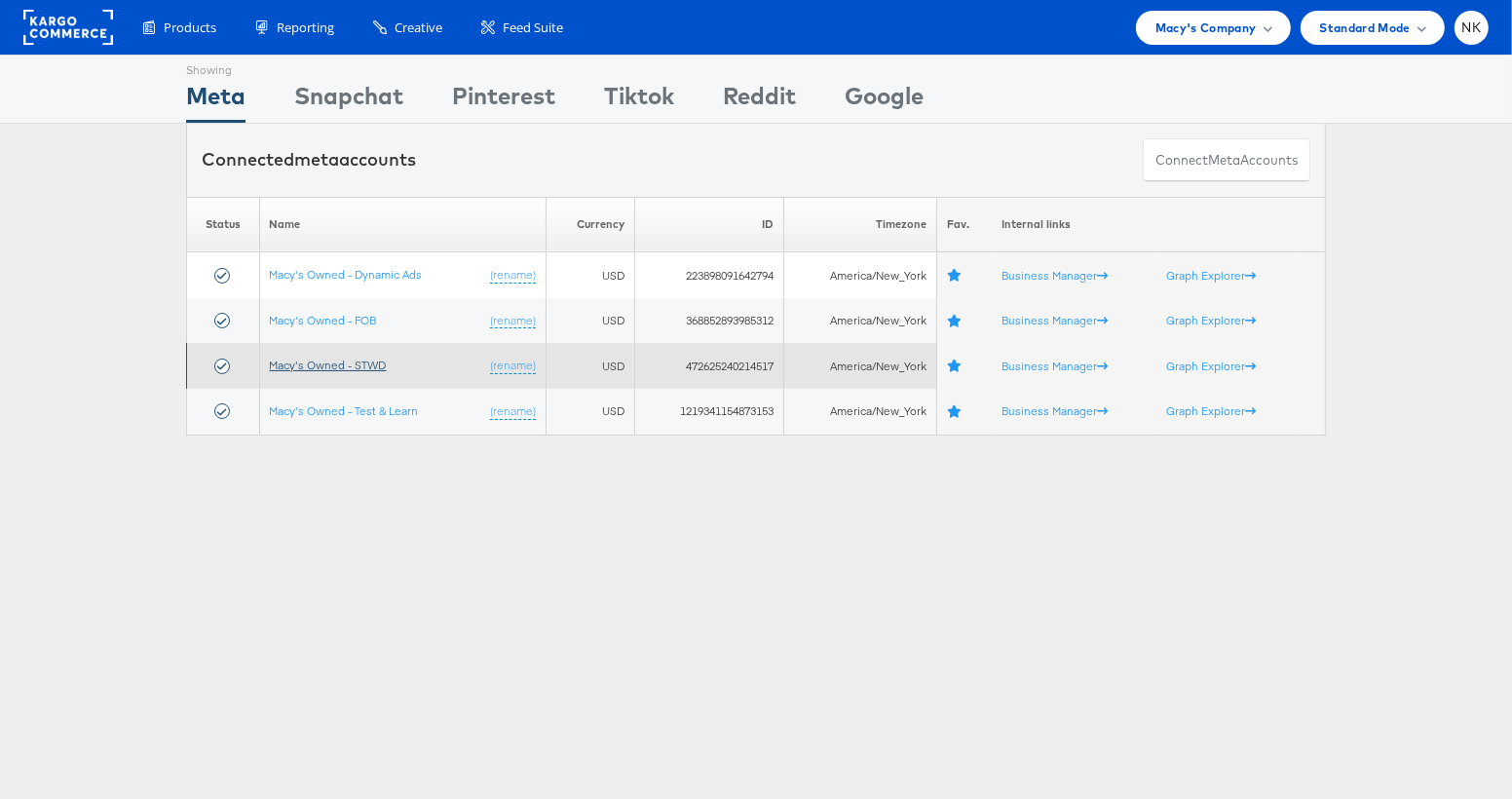 click on "Macy's Owned - STWD" at bounding box center (328, 364) 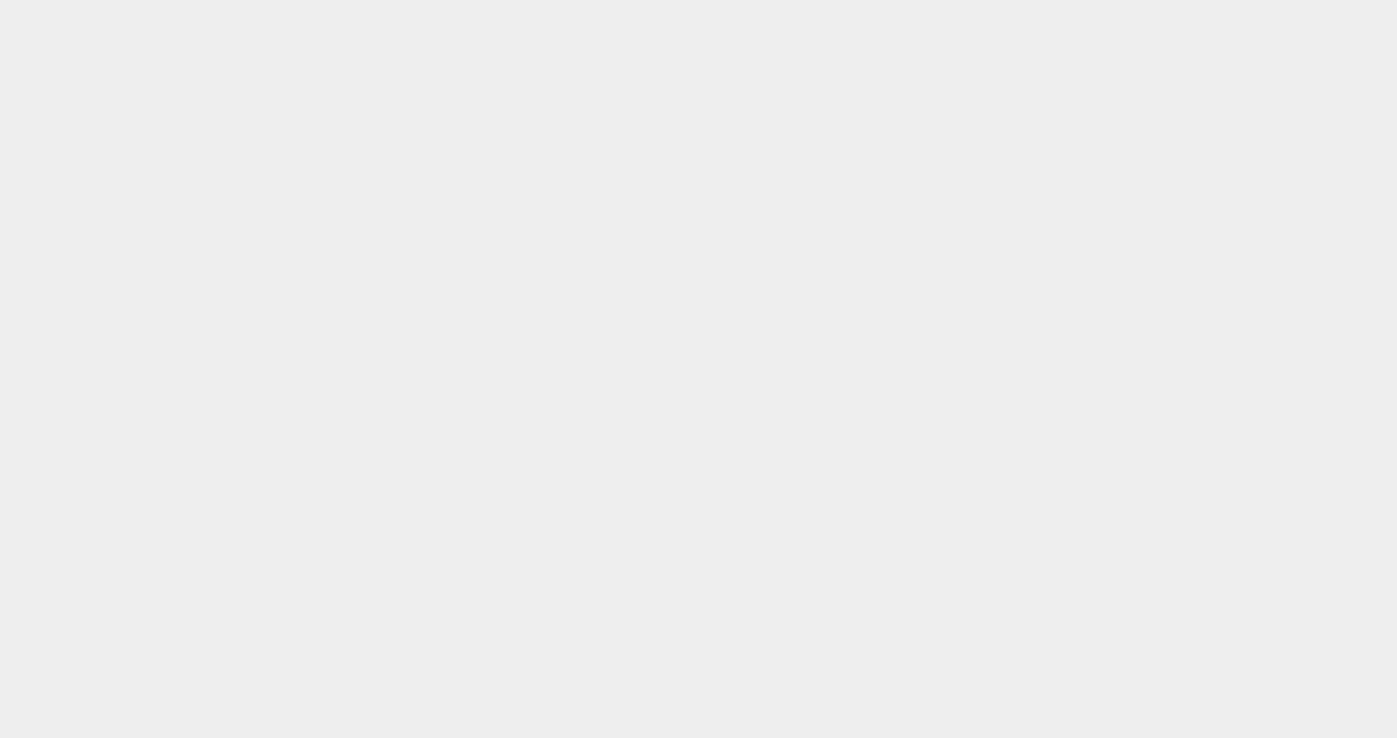 scroll, scrollTop: 0, scrollLeft: 0, axis: both 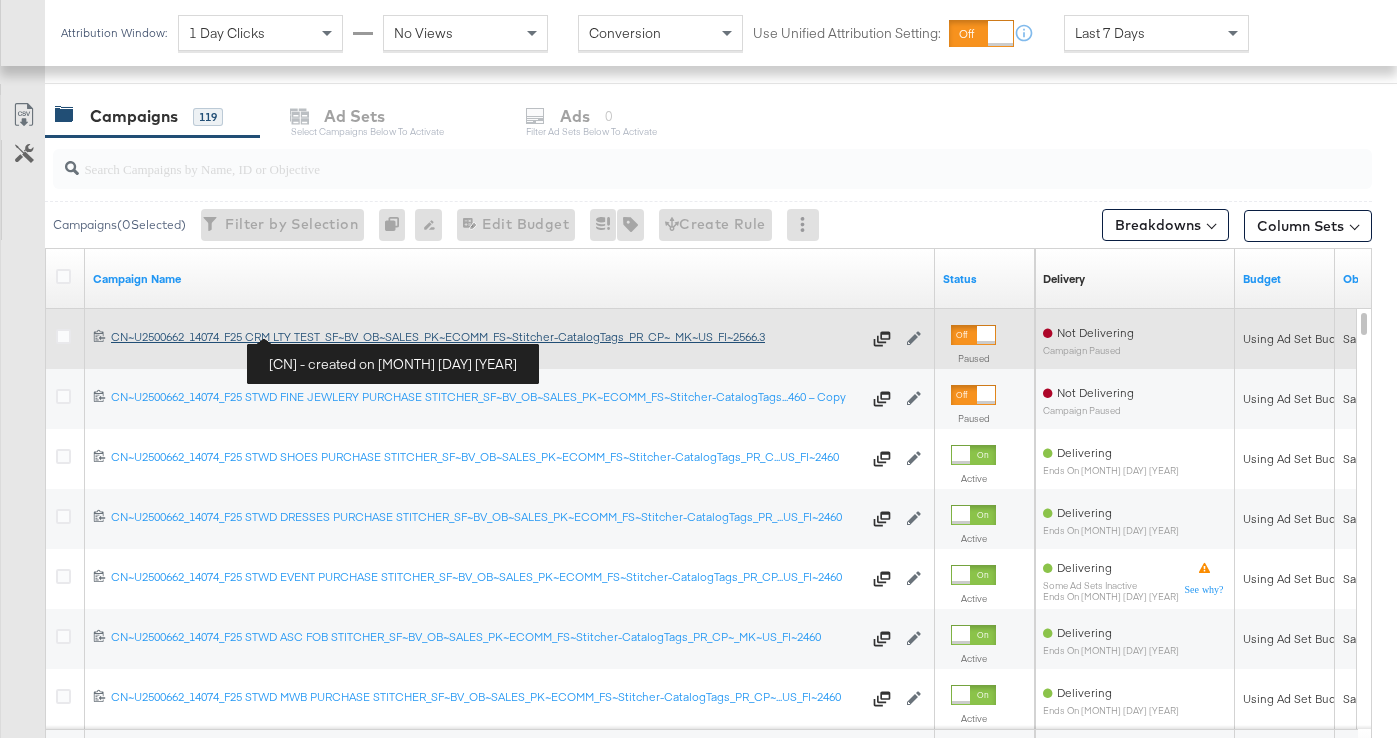 click on "CN~U2500662_14074_F25 CRM LTY TEST_SF~BV_OB~SALES_PK~ECOMM_FS~Stitcher-CatalogTags_PR_CP~_MK~US_FI~2566.3 CN~U2500662_14074_F25 CRM LTY TEST_SF~BV_OB~SALES_PK~ECOMM_FS~Stitcher-CatalogTags_PR_CP~_MK~US_FI~2566.3" at bounding box center (486, 337) 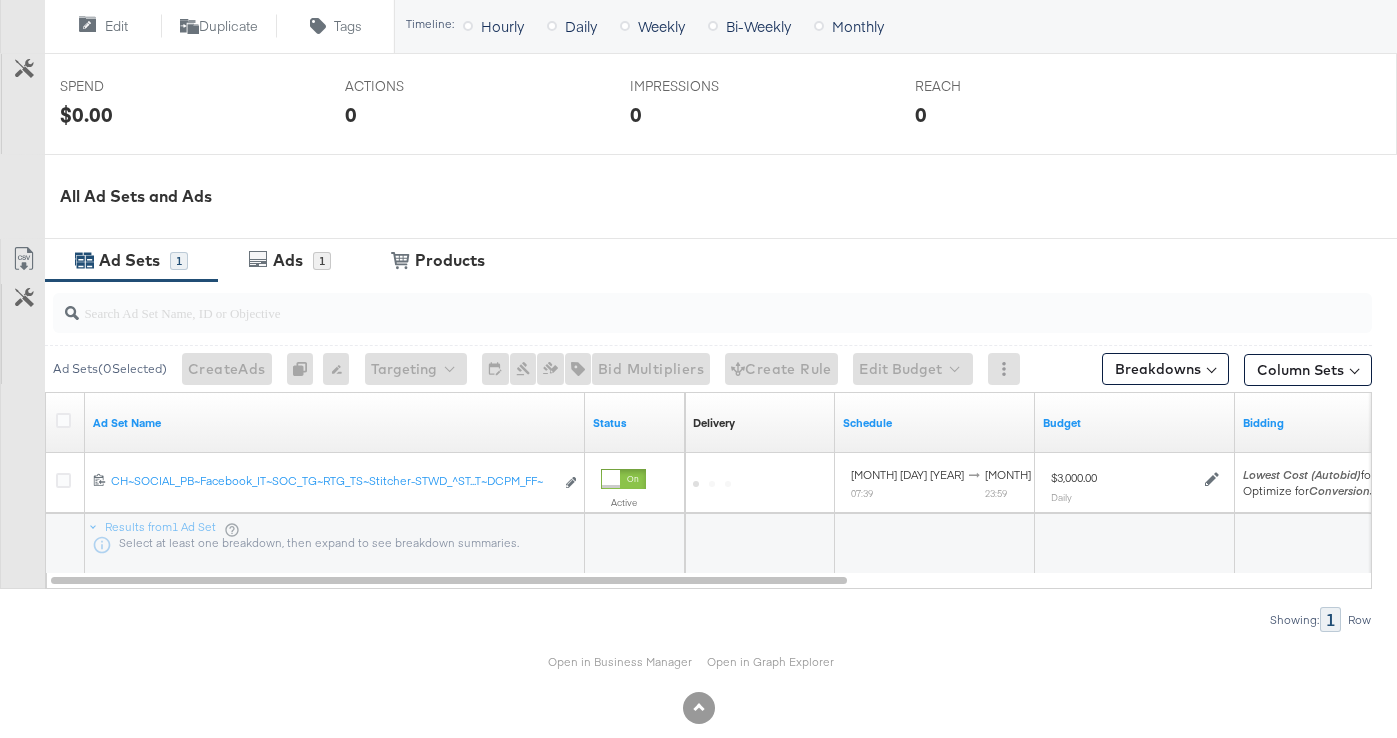 scroll, scrollTop: 823, scrollLeft: 0, axis: vertical 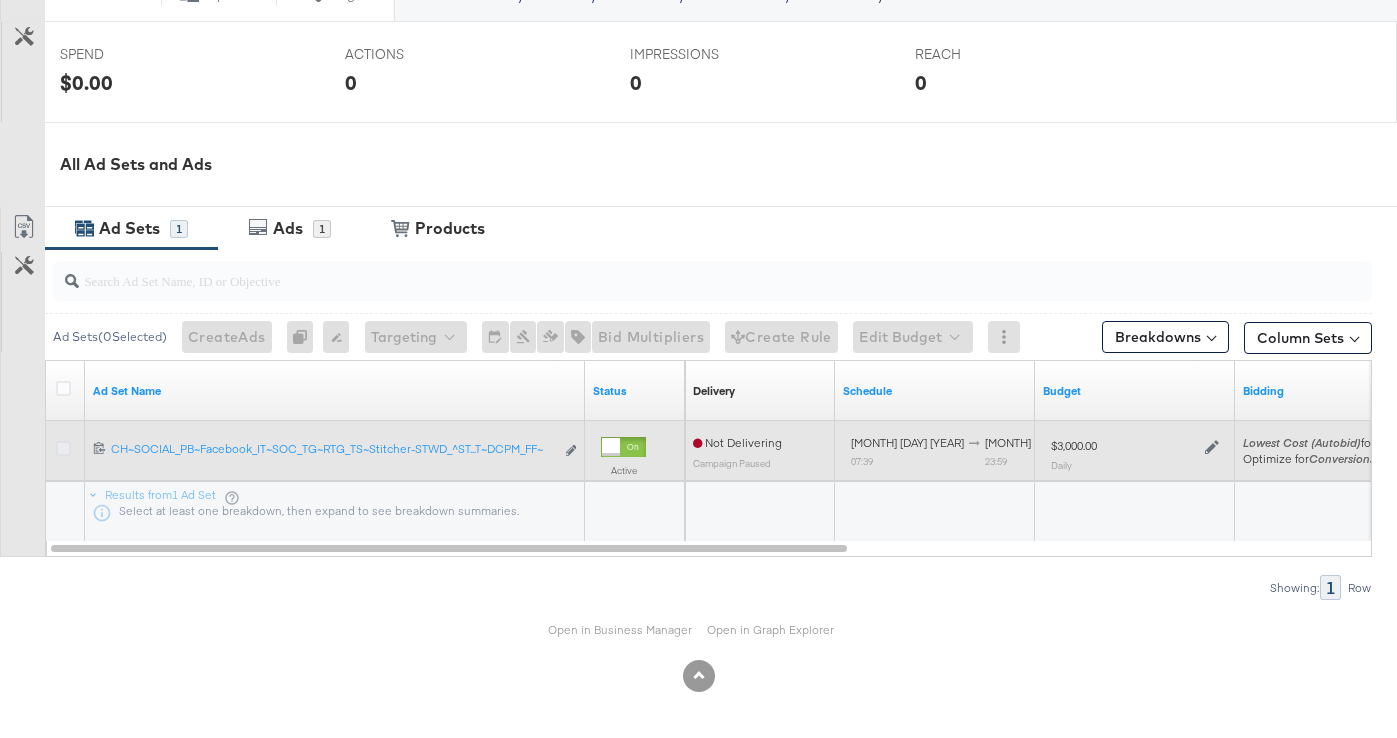click at bounding box center [63, 448] 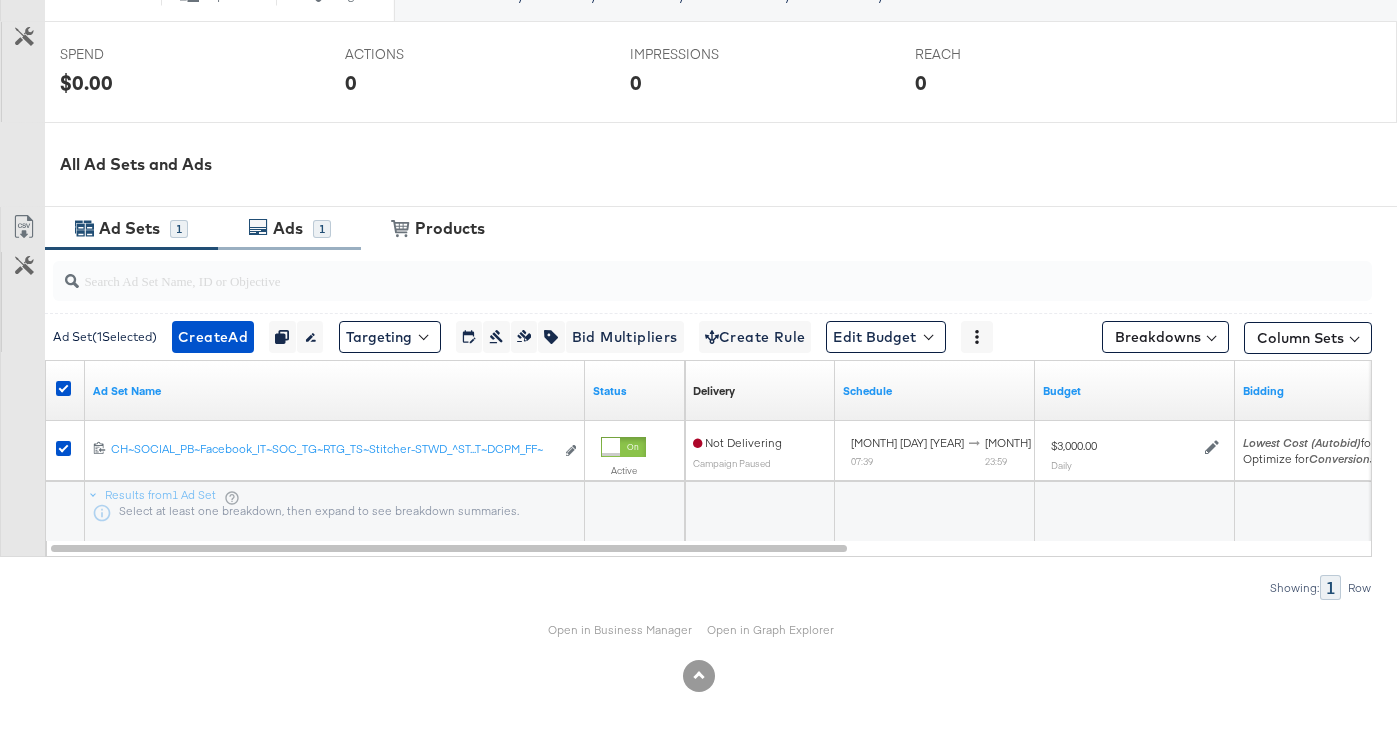 click on "Ads" at bounding box center [288, 228] 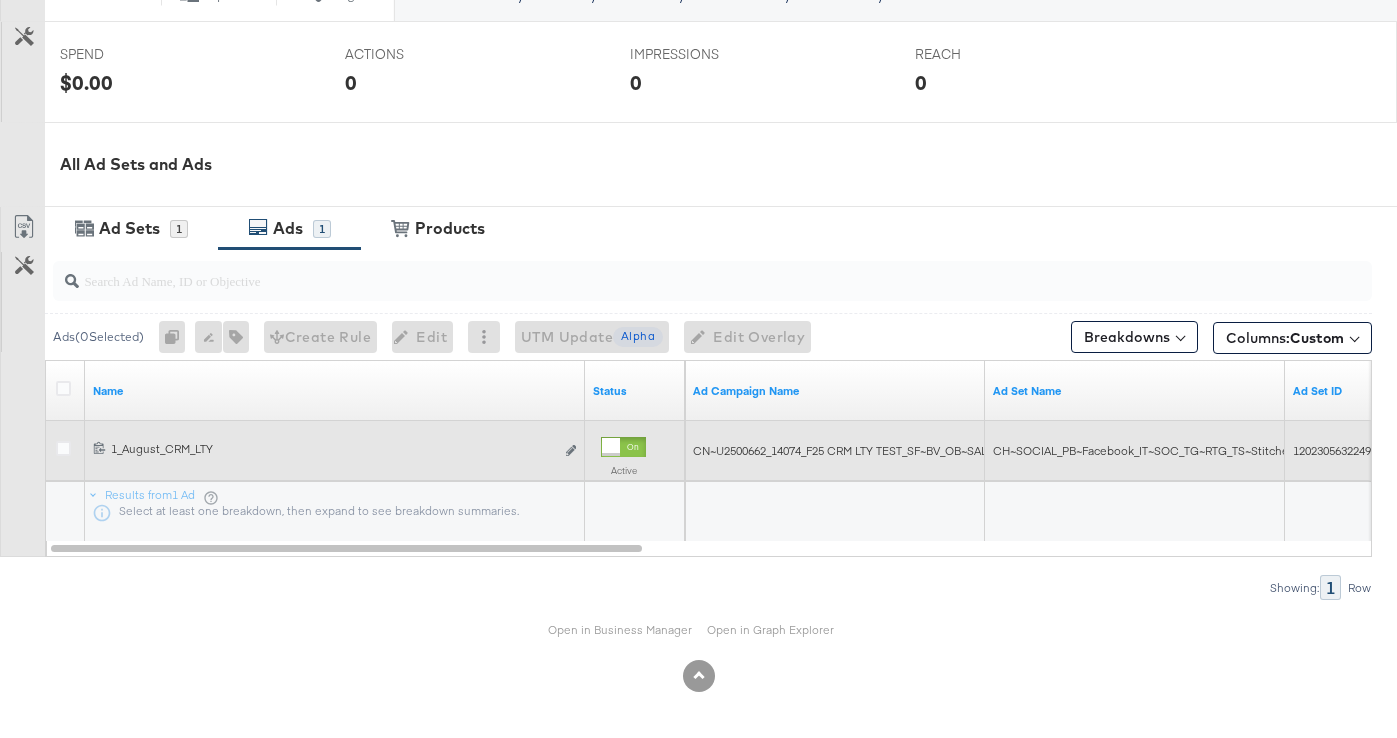 scroll, scrollTop: 823, scrollLeft: 0, axis: vertical 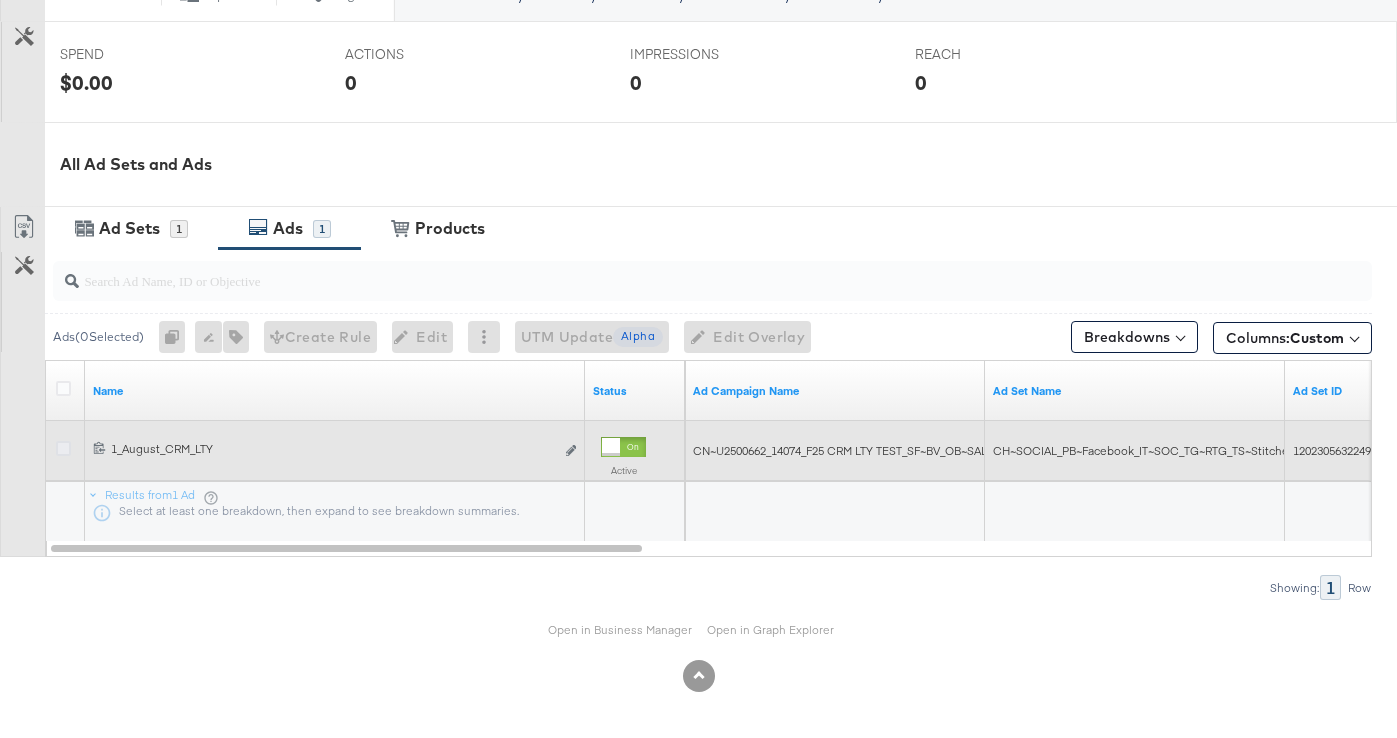 click at bounding box center [63, 448] 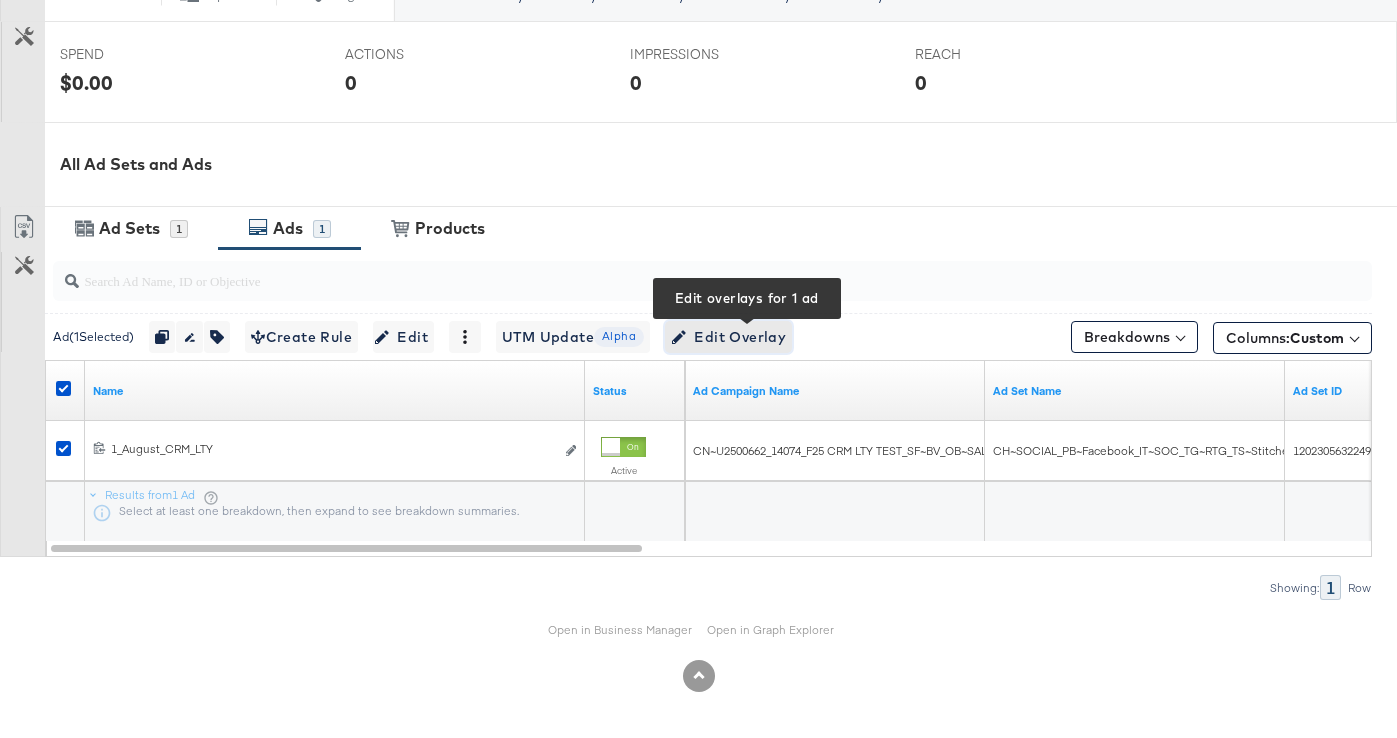 click on "Edit Overlay Edit overlays for 1 ad" at bounding box center [728, 337] 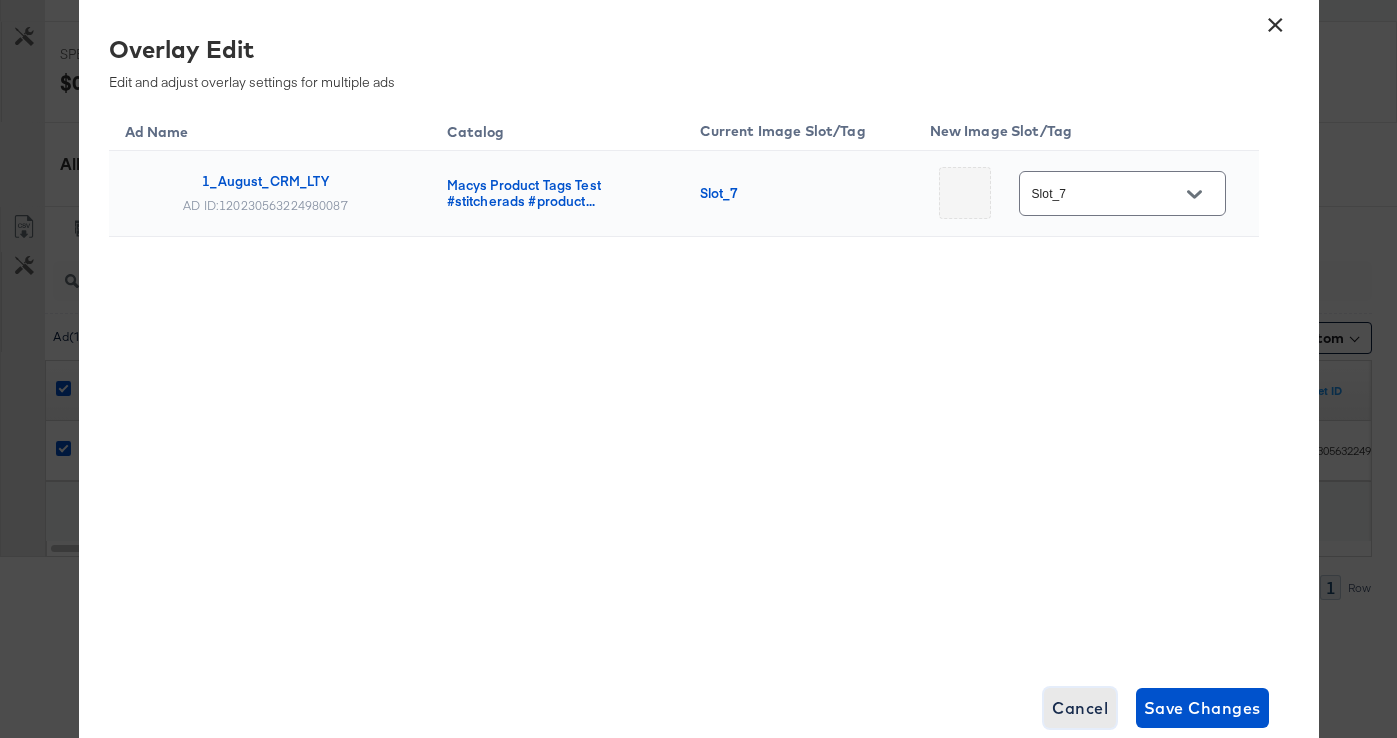 click on "Cancel" at bounding box center [1080, 708] 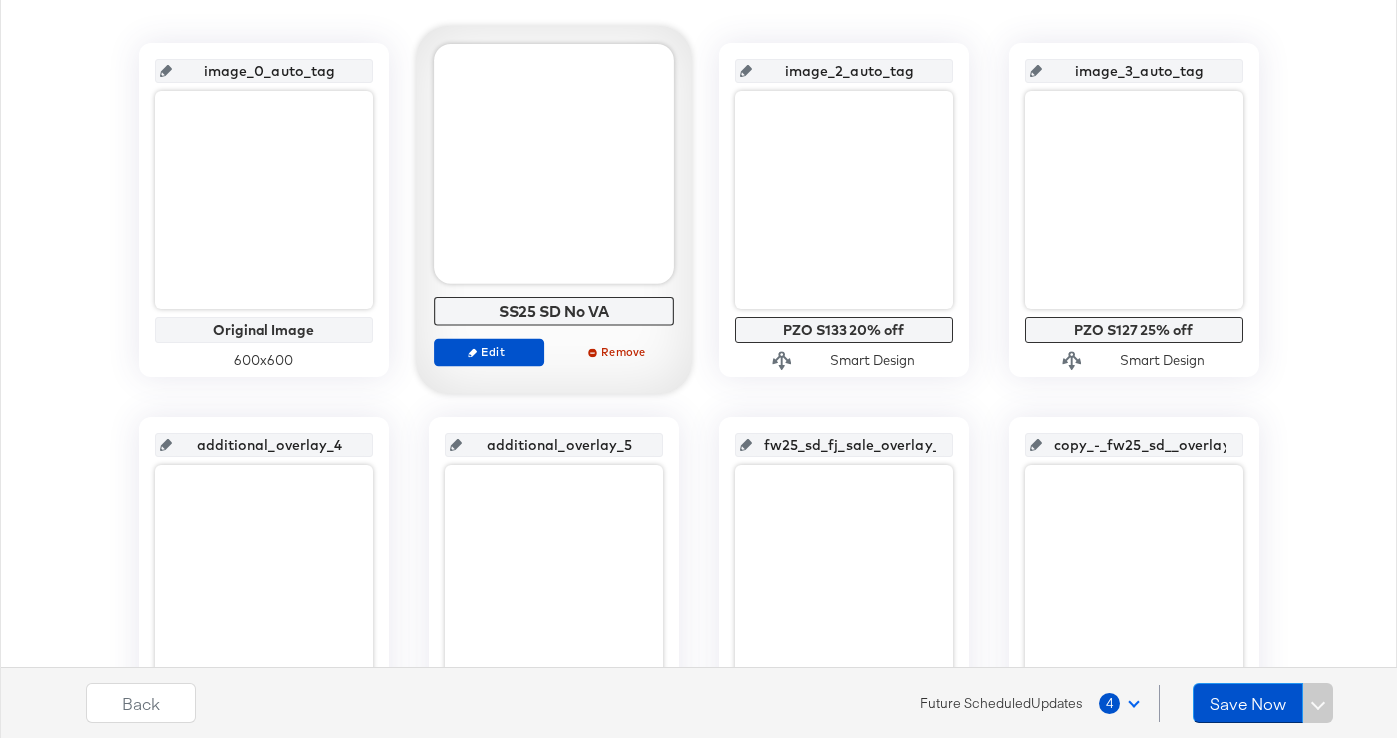 scroll, scrollTop: 572, scrollLeft: 0, axis: vertical 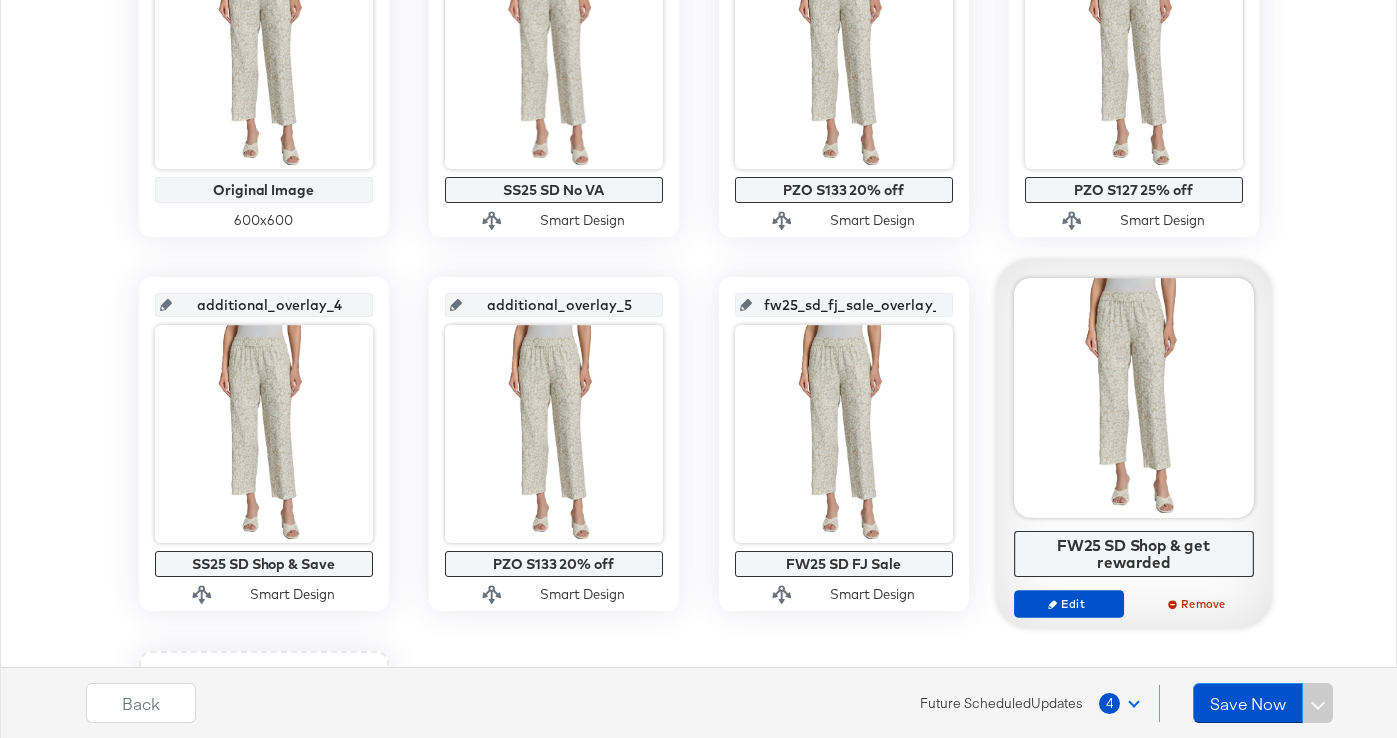 click at bounding box center (1134, 398) 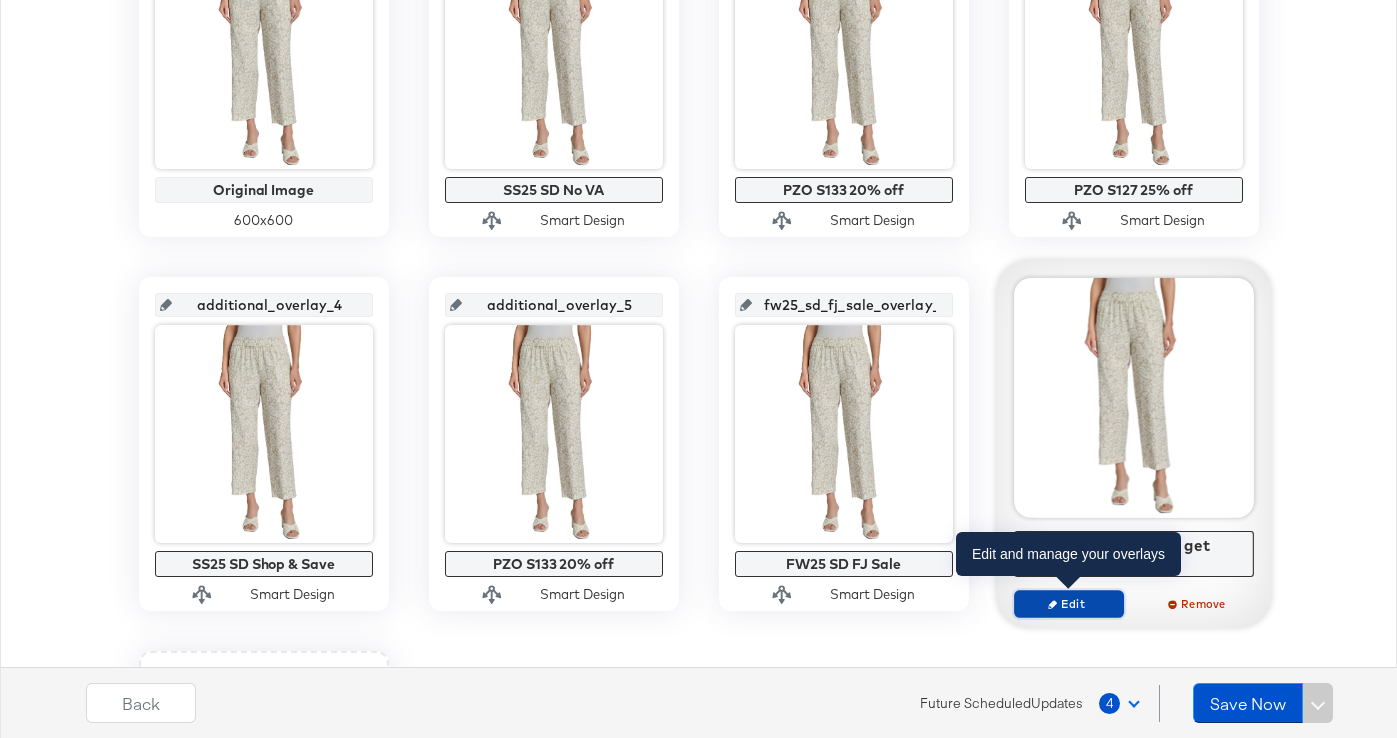 click on "Edit" at bounding box center (1068, 603) 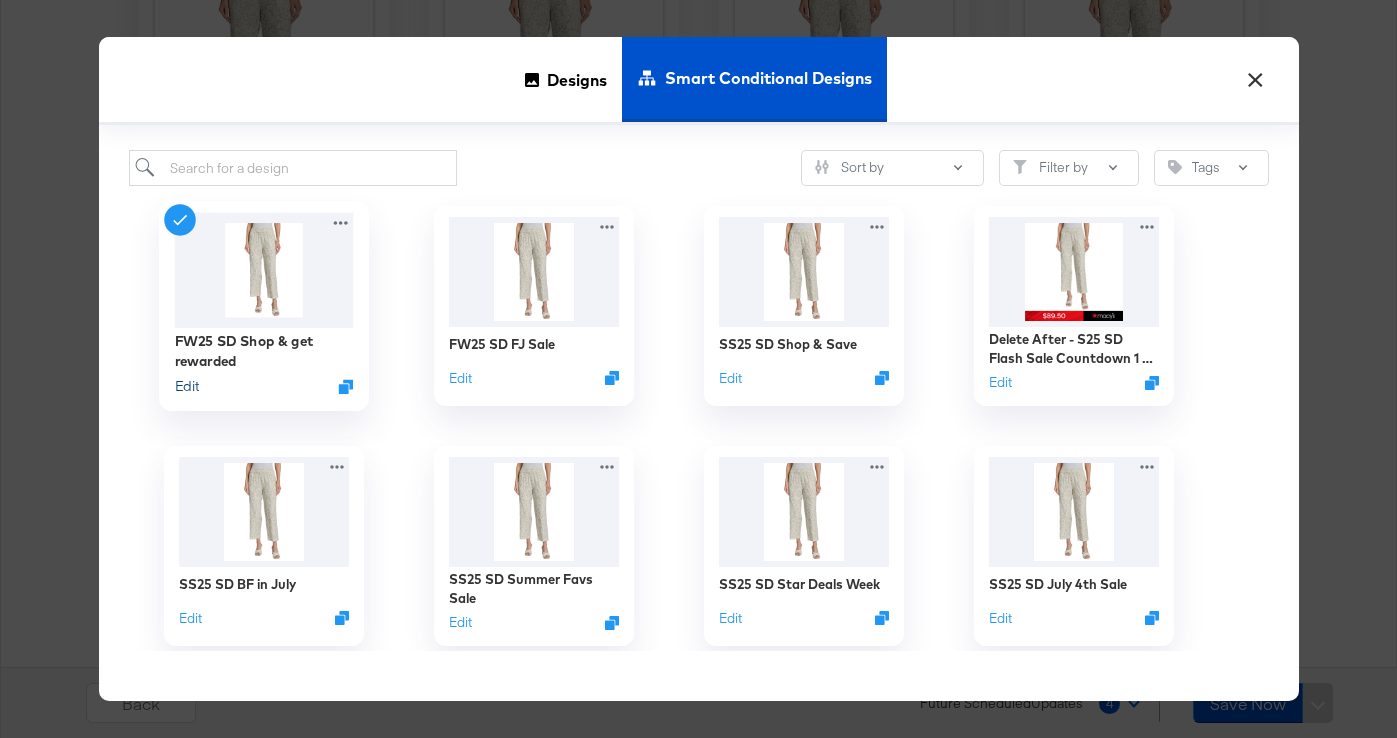 click on "Edit" at bounding box center [186, 386] 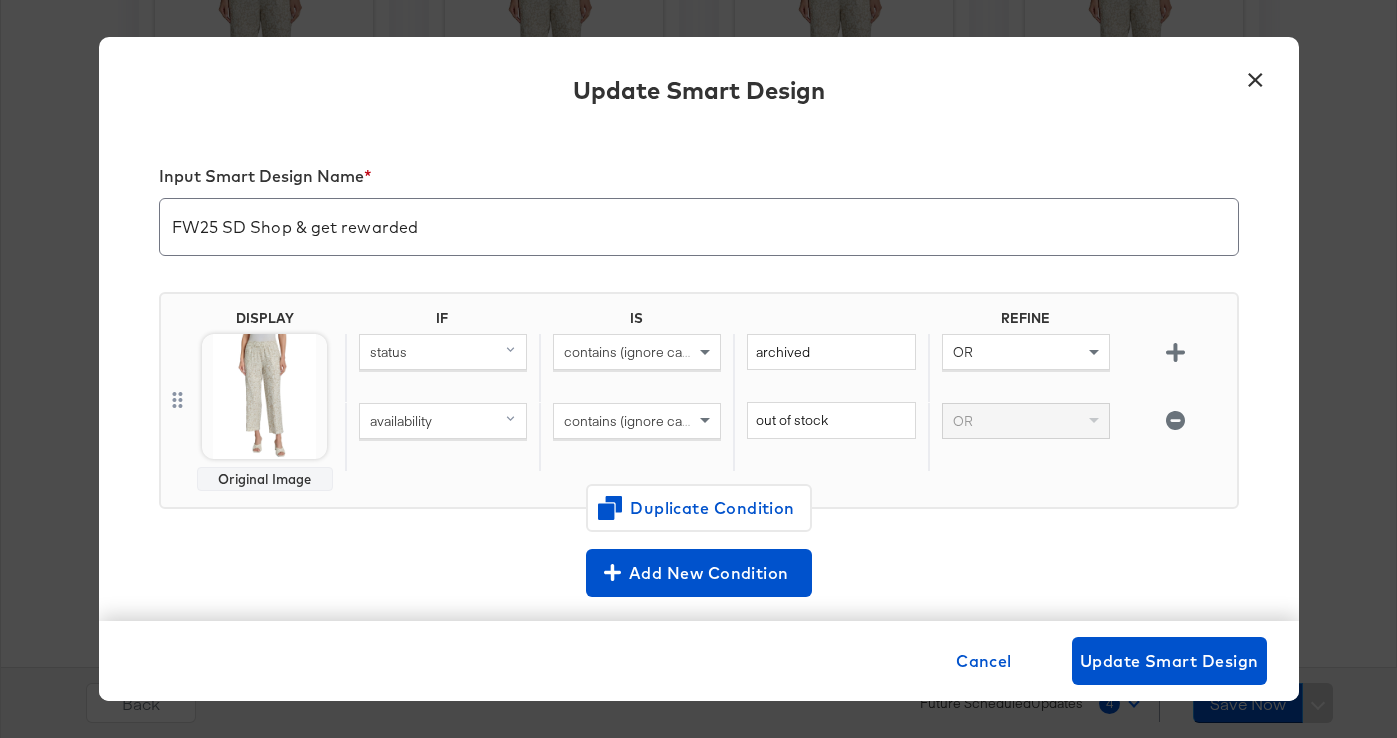 scroll, scrollTop: 292, scrollLeft: 0, axis: vertical 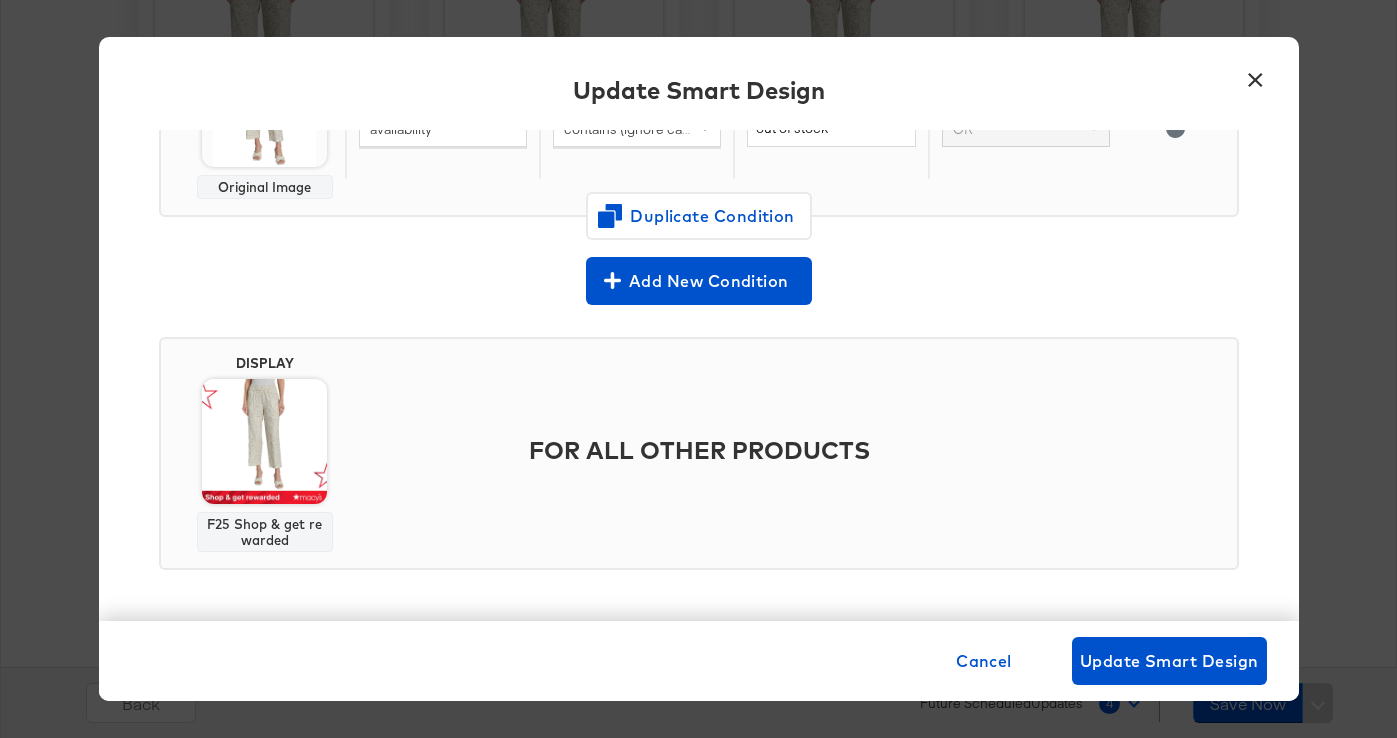 click on "×" at bounding box center [1256, 75] 